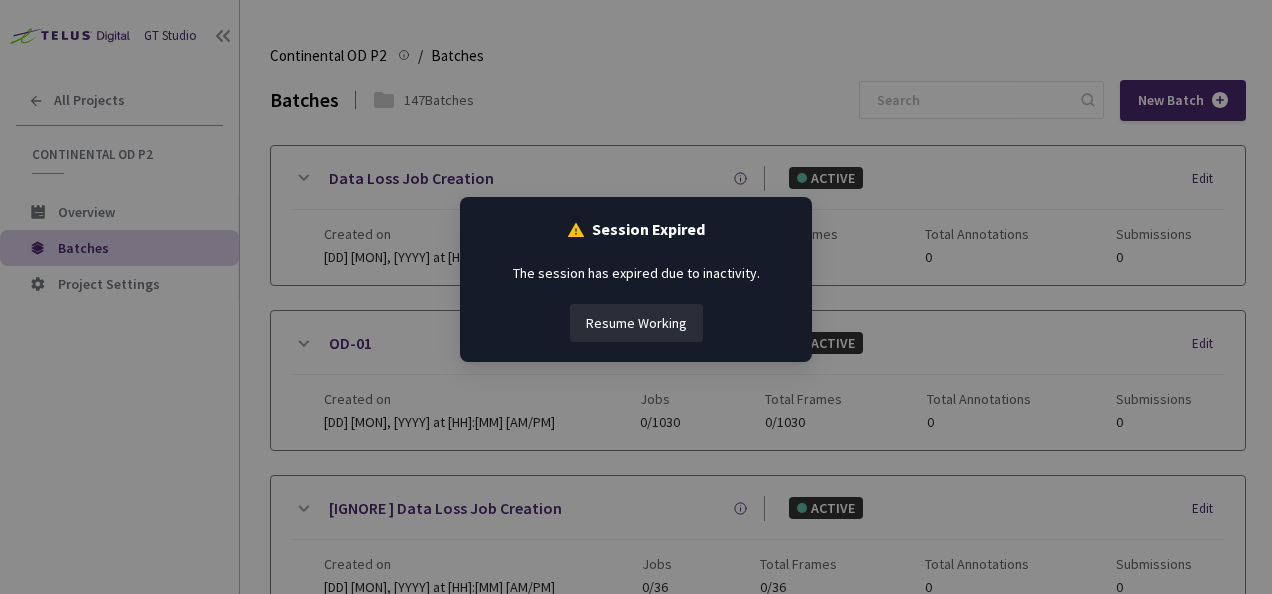 scroll, scrollTop: 0, scrollLeft: 0, axis: both 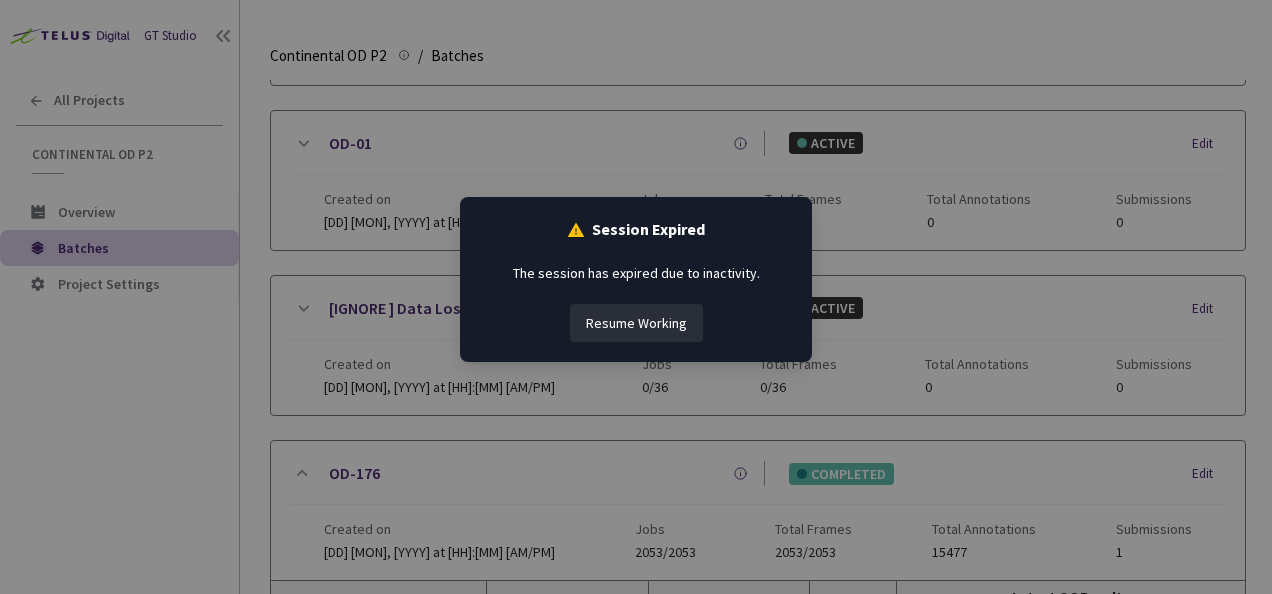 click on "Resume Working" at bounding box center [636, 323] 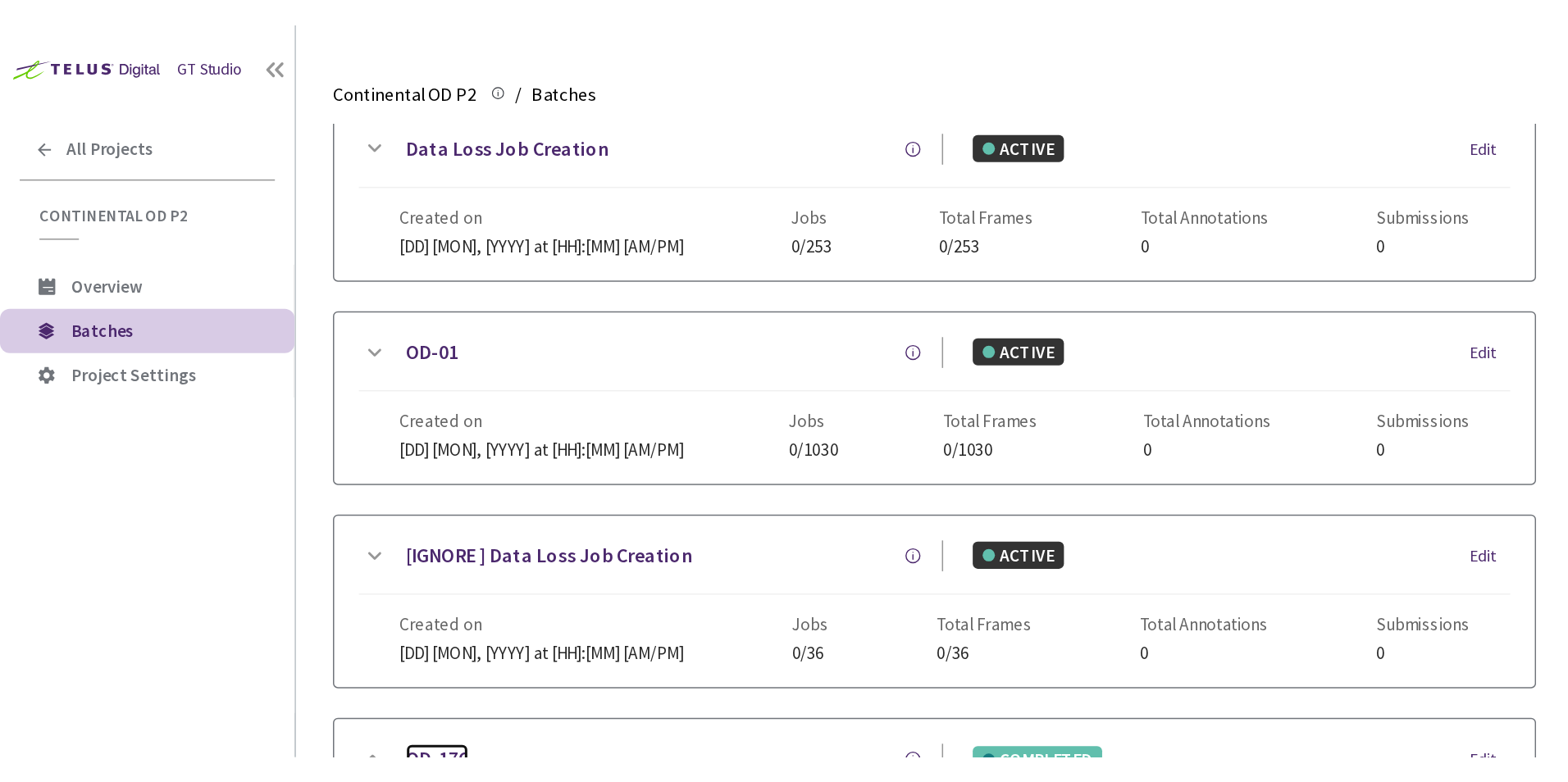 scroll, scrollTop: 0, scrollLeft: 0, axis: both 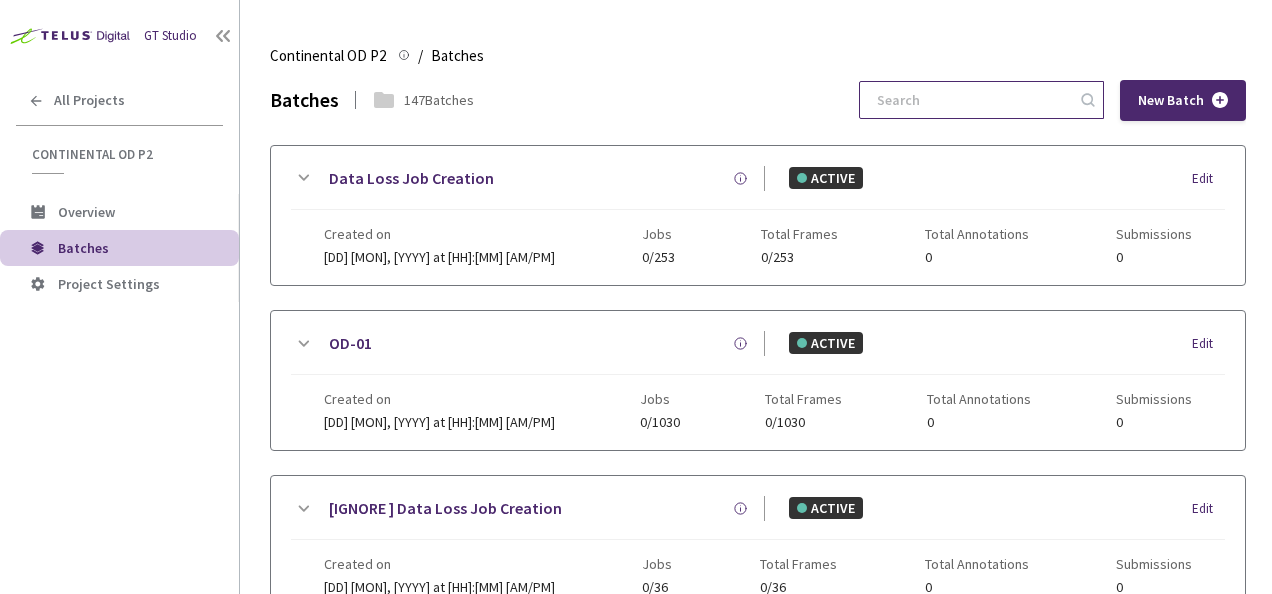 click at bounding box center [971, 100] 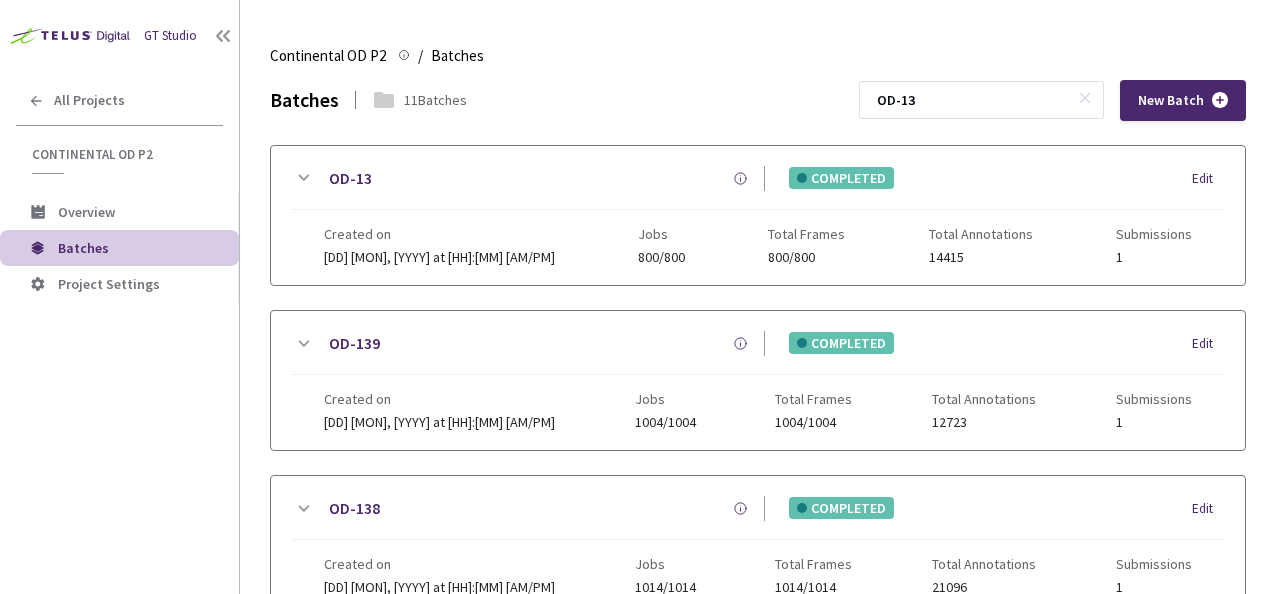 type on "OD-13" 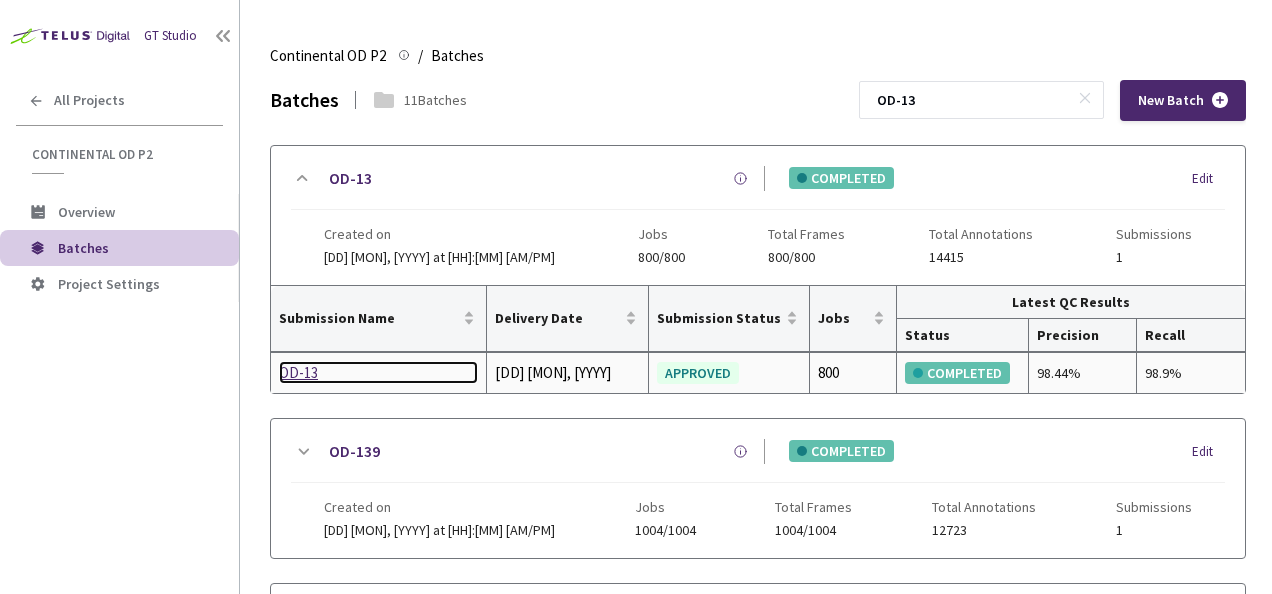 click on "OD-13" at bounding box center (378, 373) 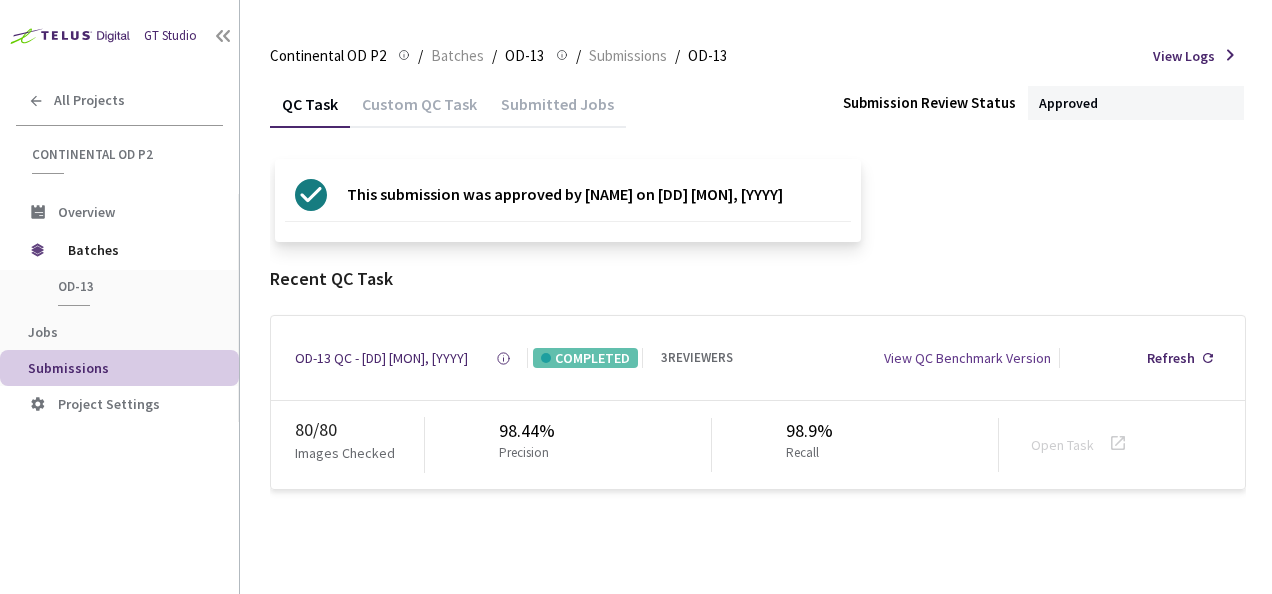 click on "Submitted Jobs" at bounding box center [310, 111] 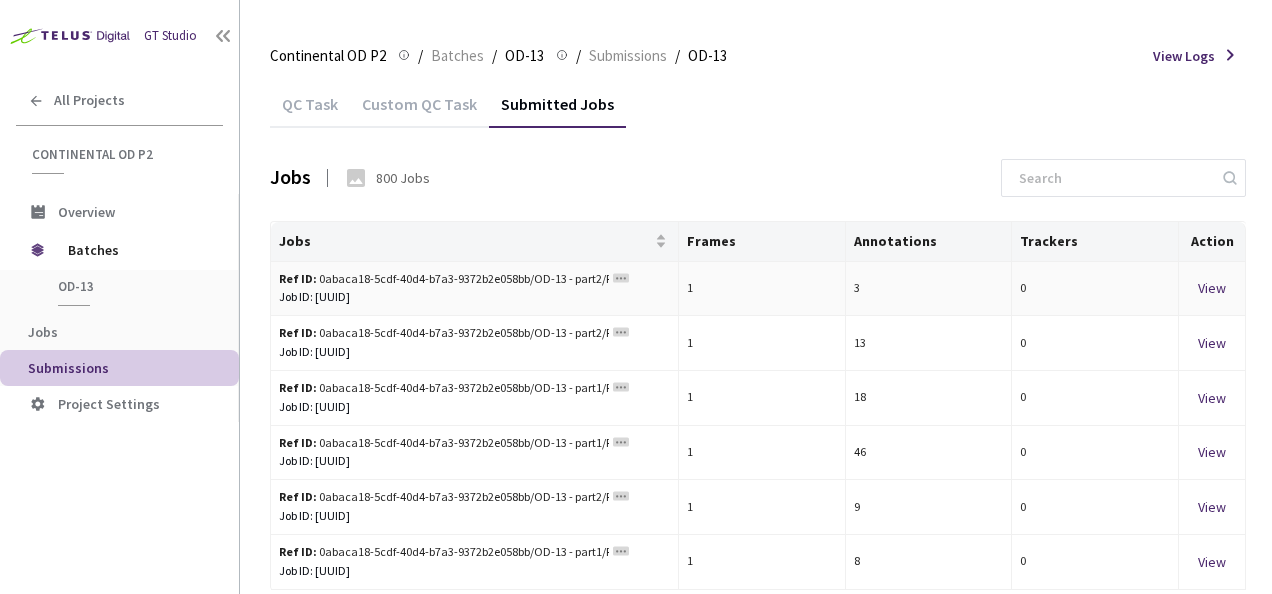 click on "View" at bounding box center (1212, 288) 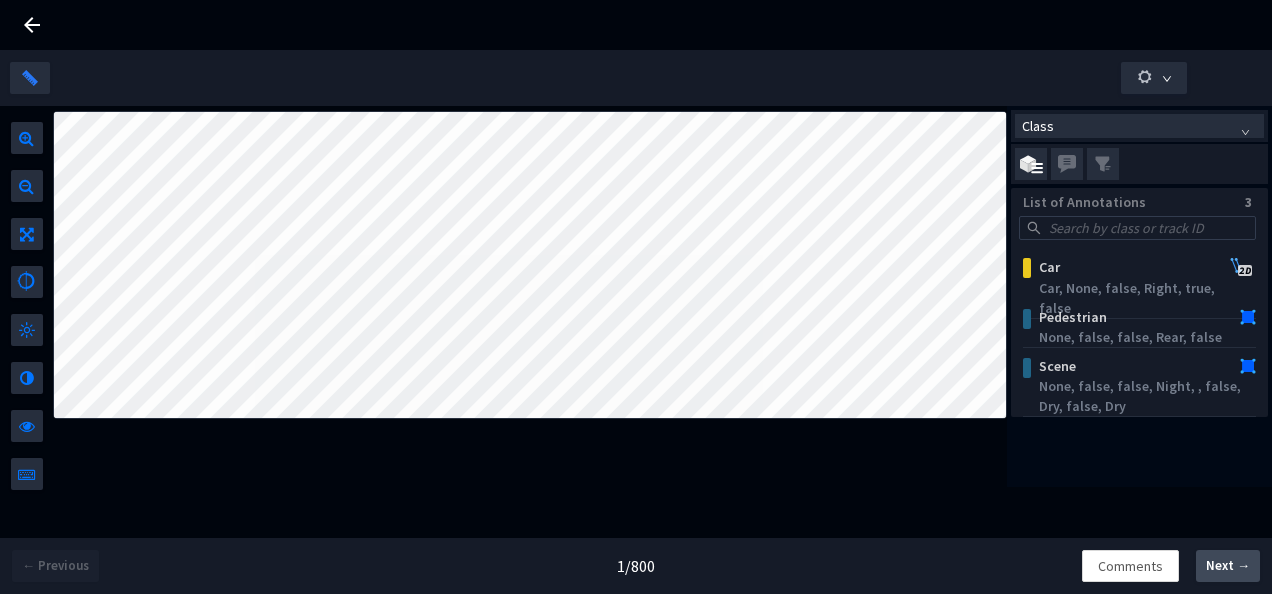 click on "Next →" at bounding box center (1228, 566) 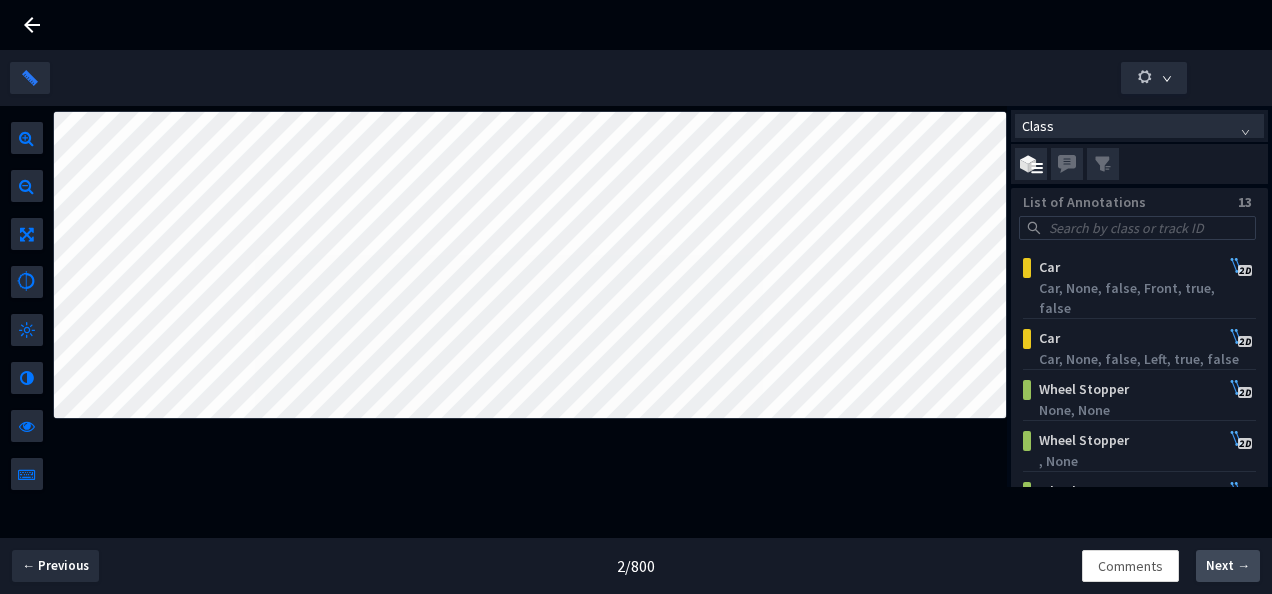 click on "Next →" at bounding box center (1228, 566) 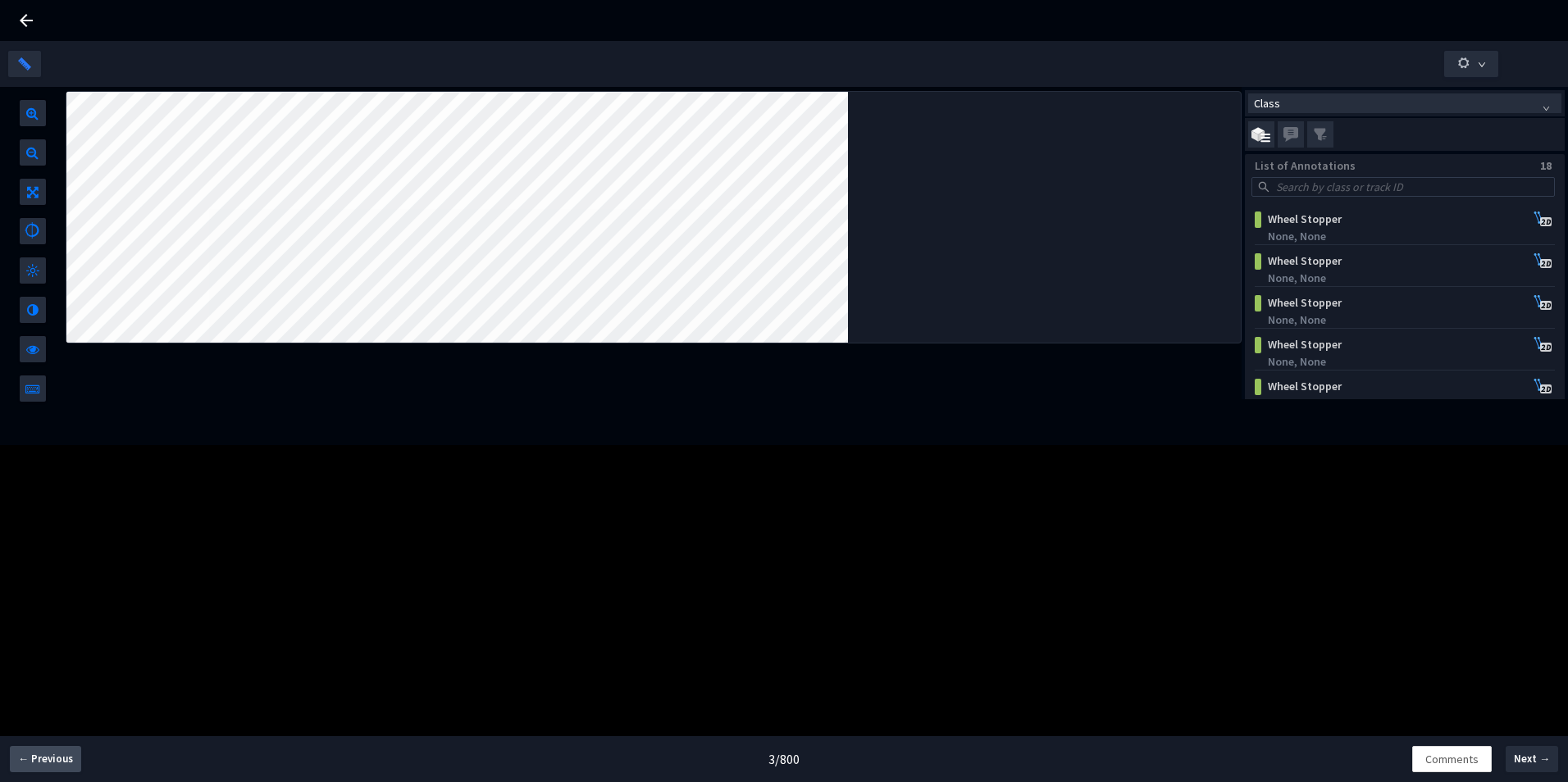 click on "← Previous" at bounding box center [45, 759] 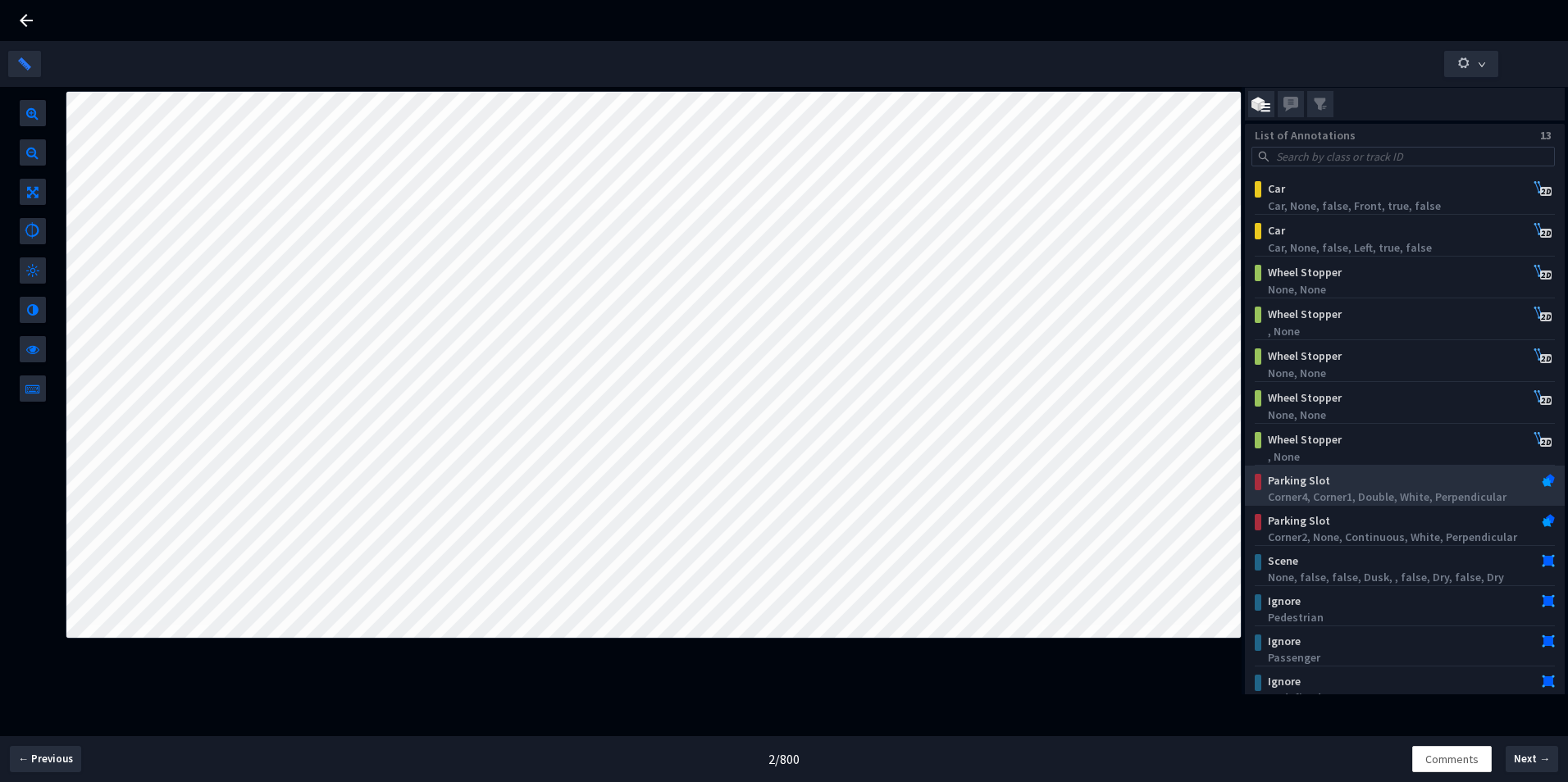 scroll, scrollTop: 46, scrollLeft: 0, axis: vertical 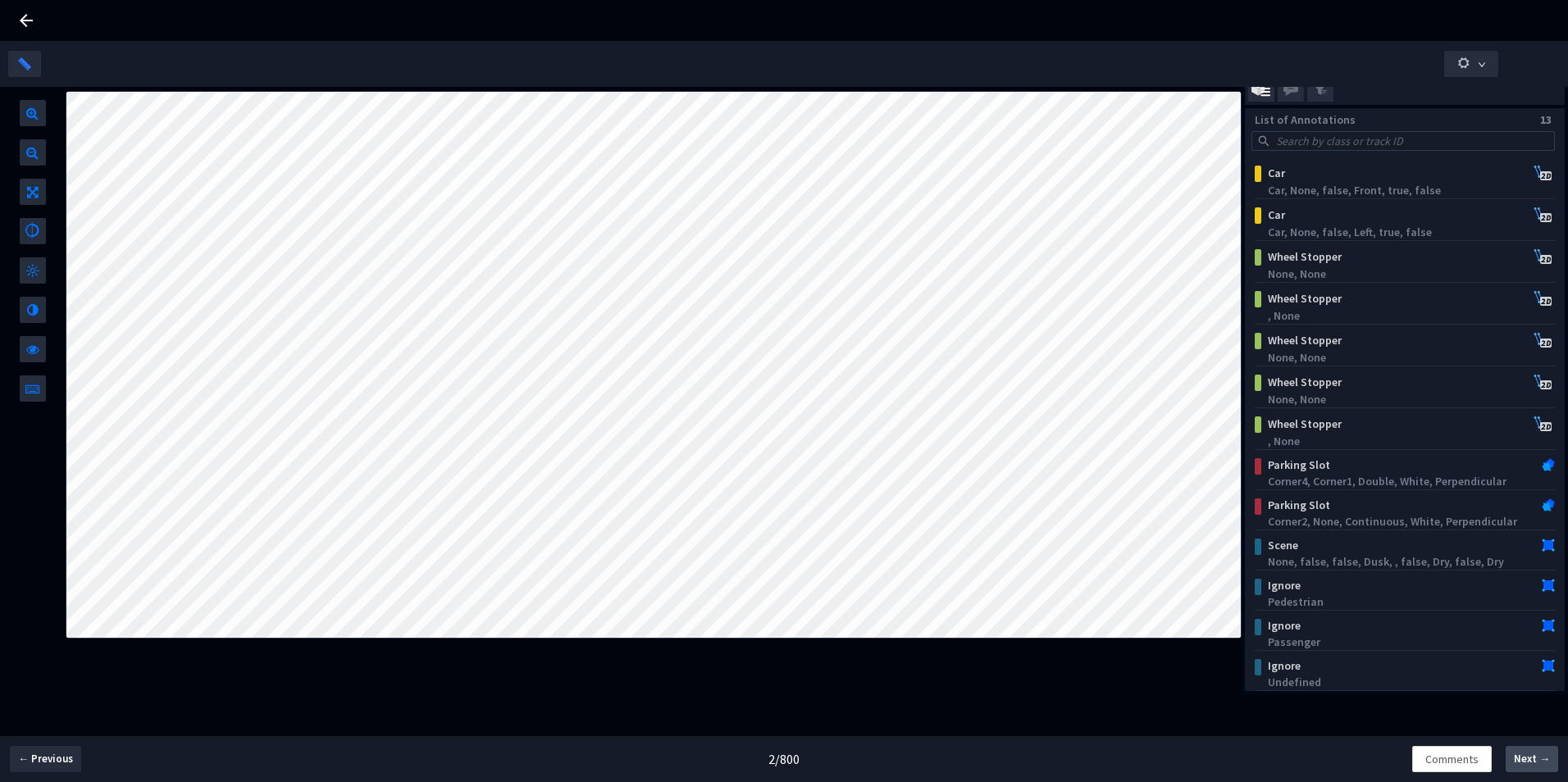 click on "Next →" at bounding box center (1532, 759) 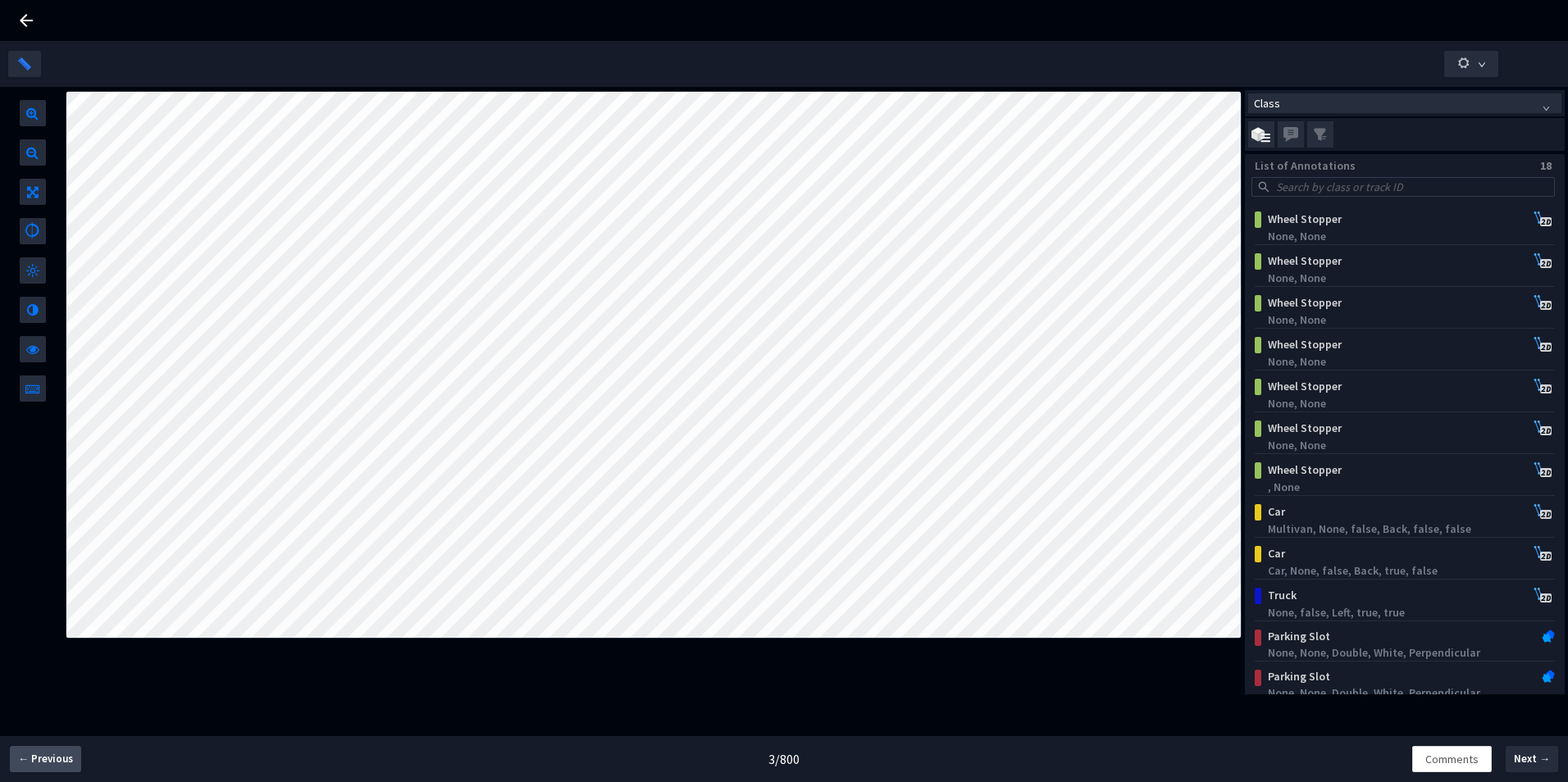 click on "← Previous" at bounding box center (45, 759) 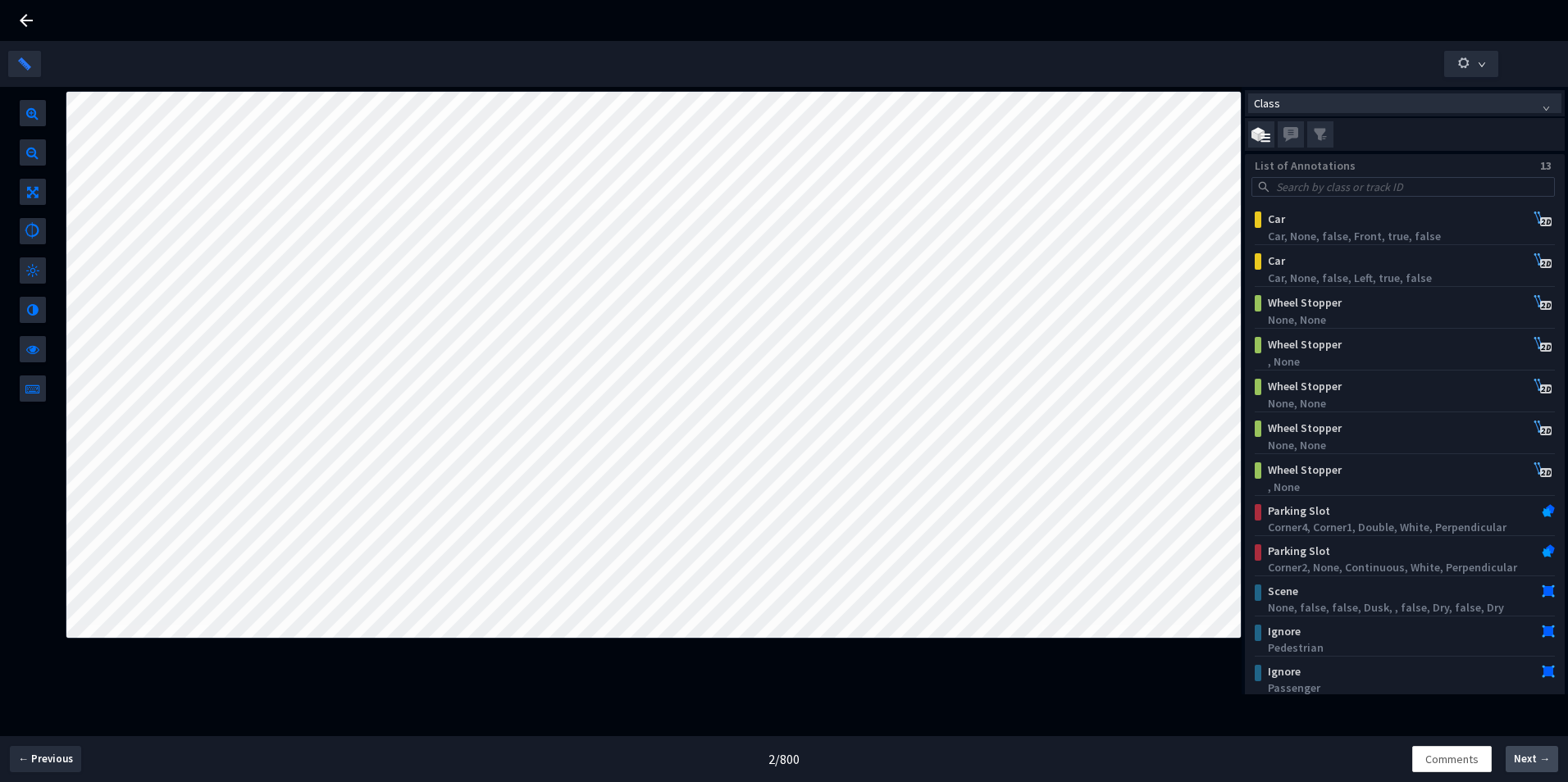 click on "Next →" at bounding box center (1532, 759) 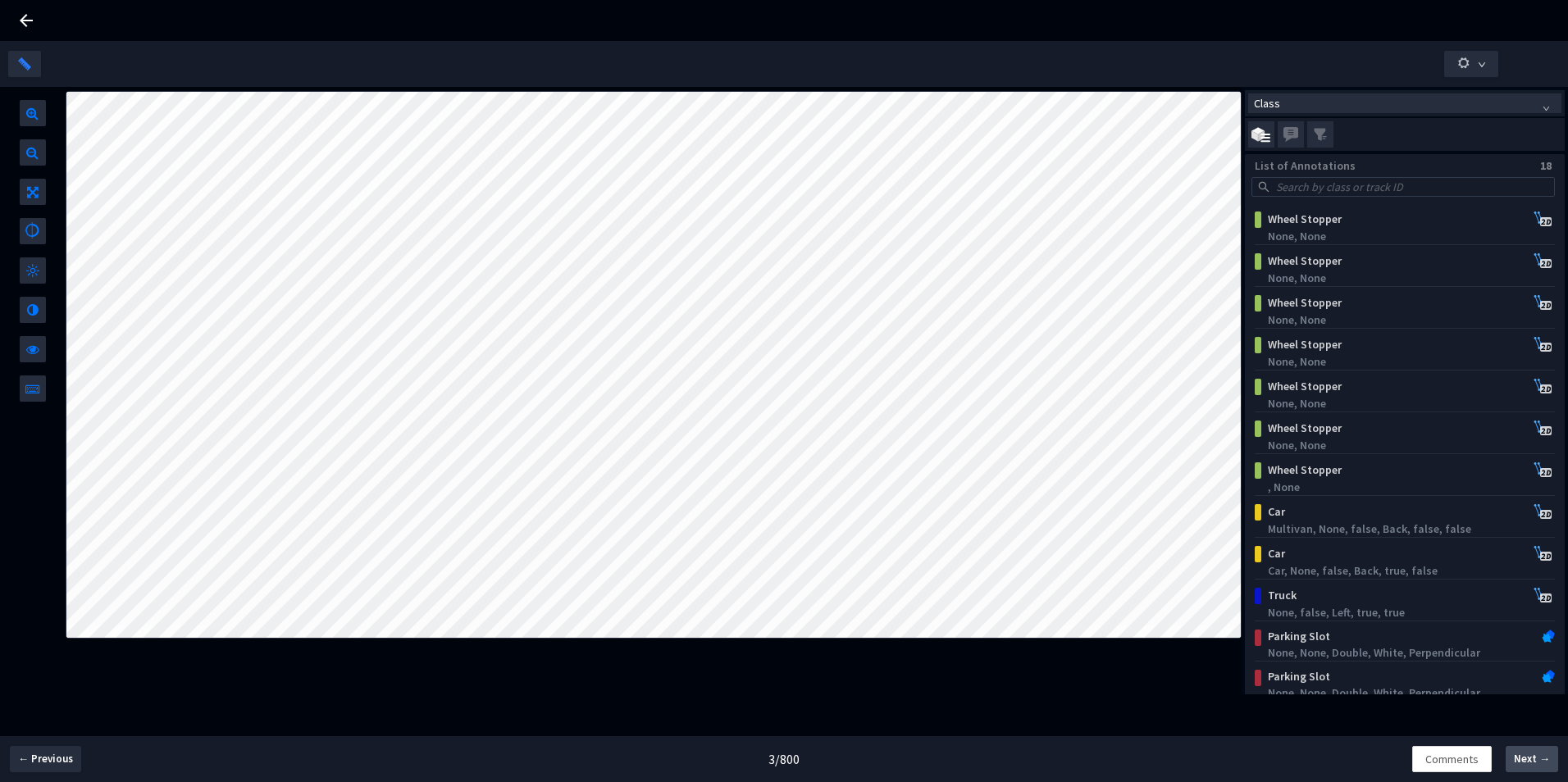 click on "Next →" at bounding box center (1532, 759) 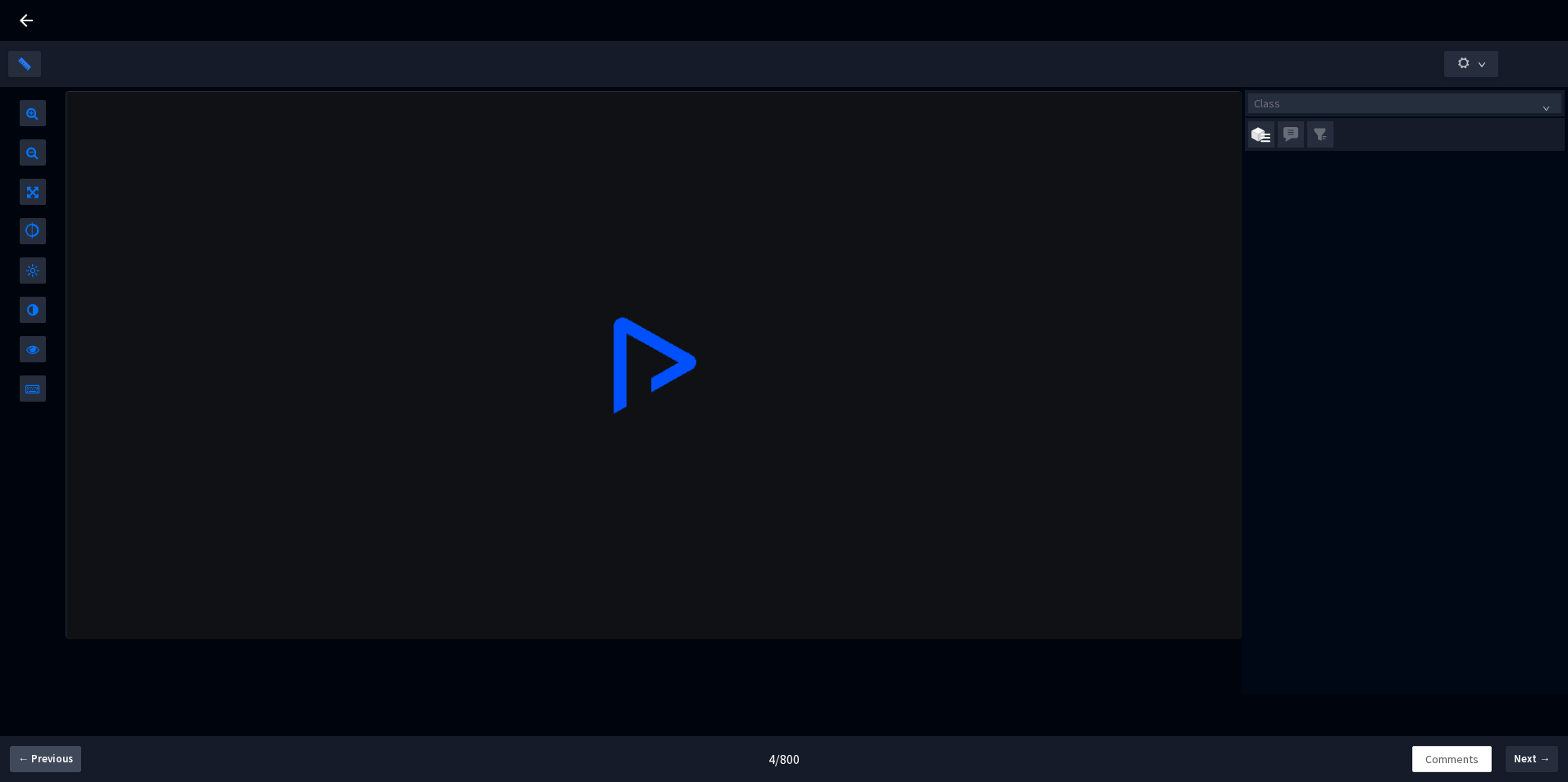 click on "← Previous" at bounding box center [45, 759] 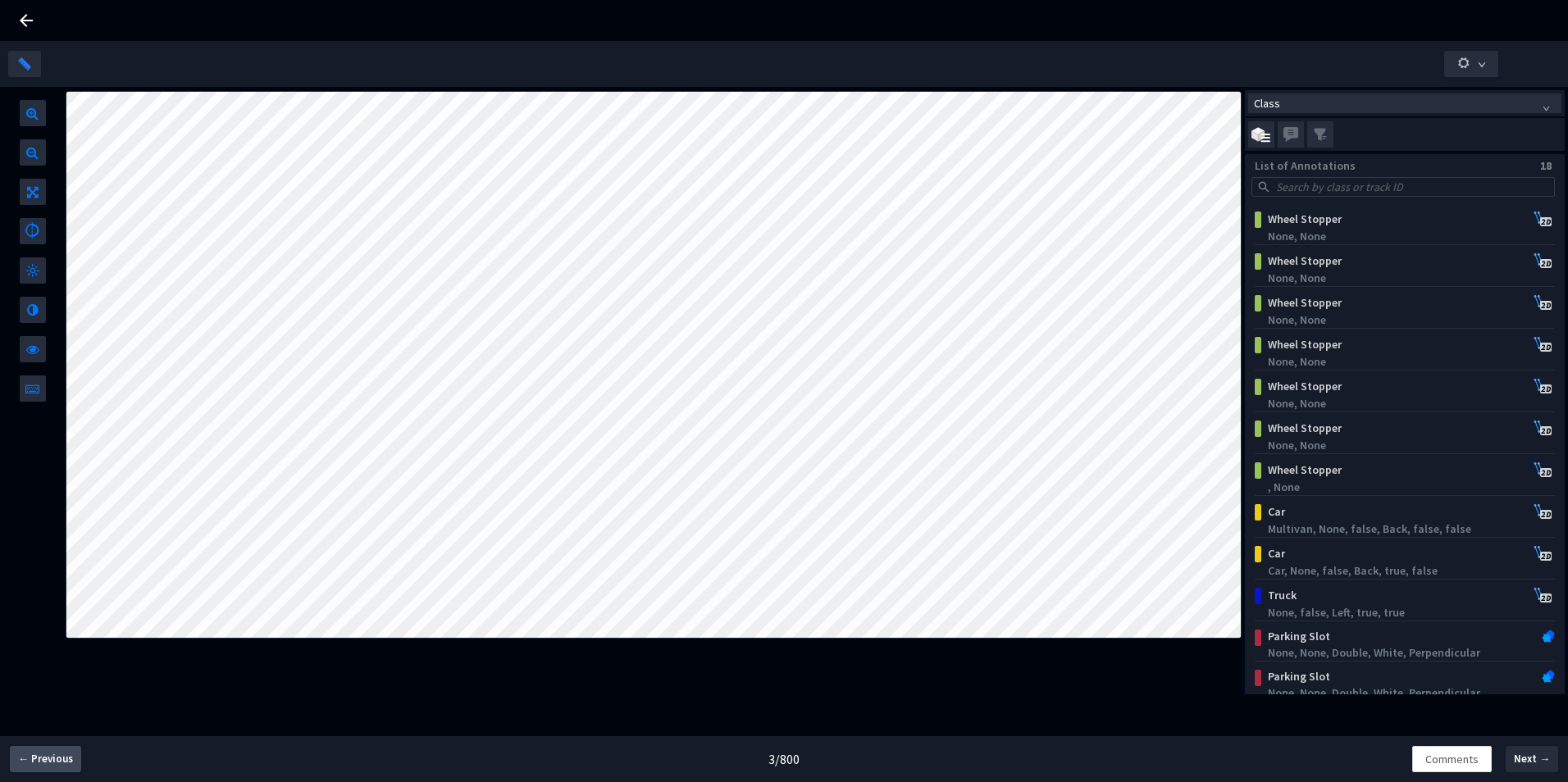 click on "← Previous" at bounding box center (45, 759) 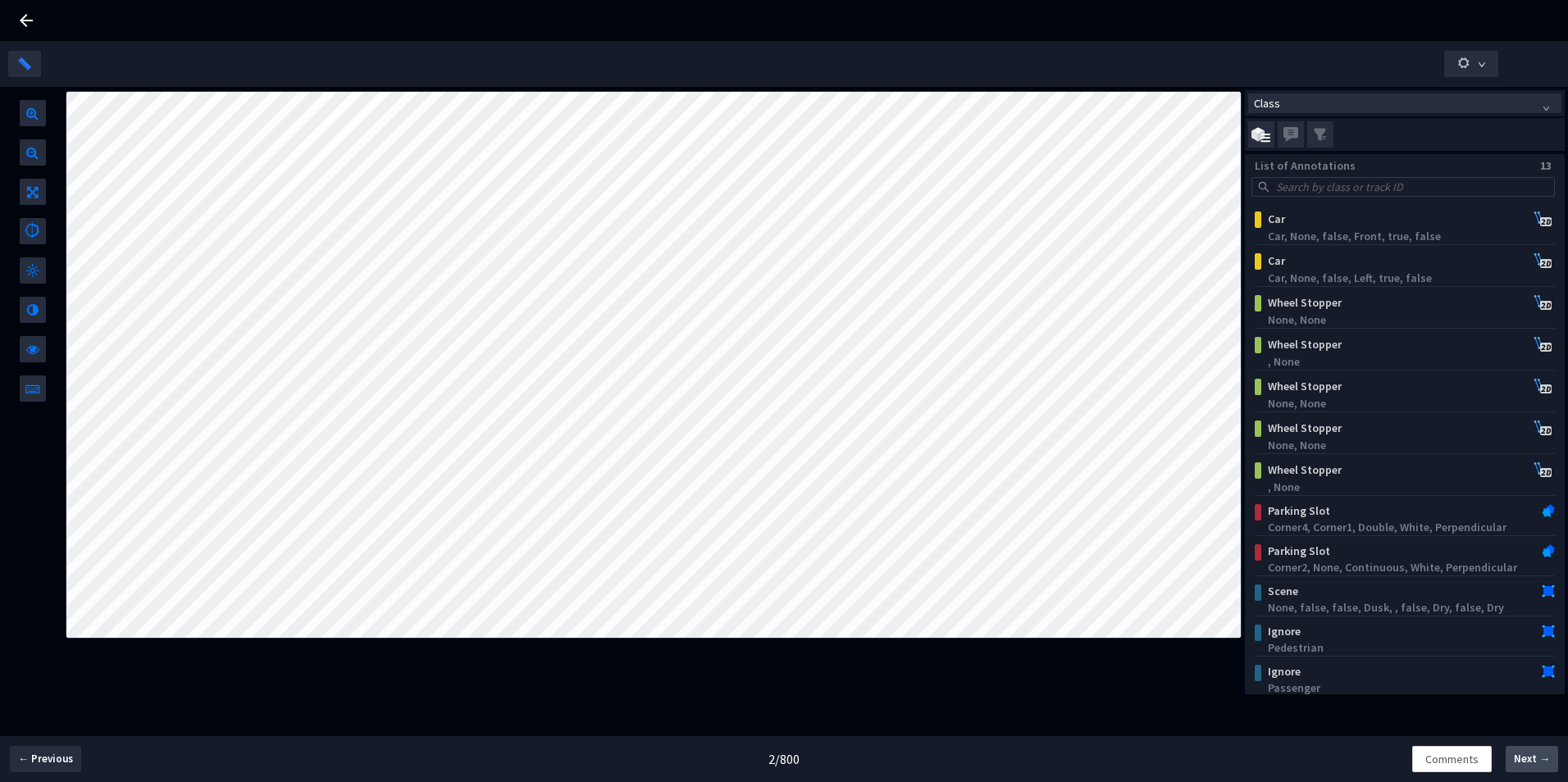 click on "Next →" at bounding box center [1532, 759] 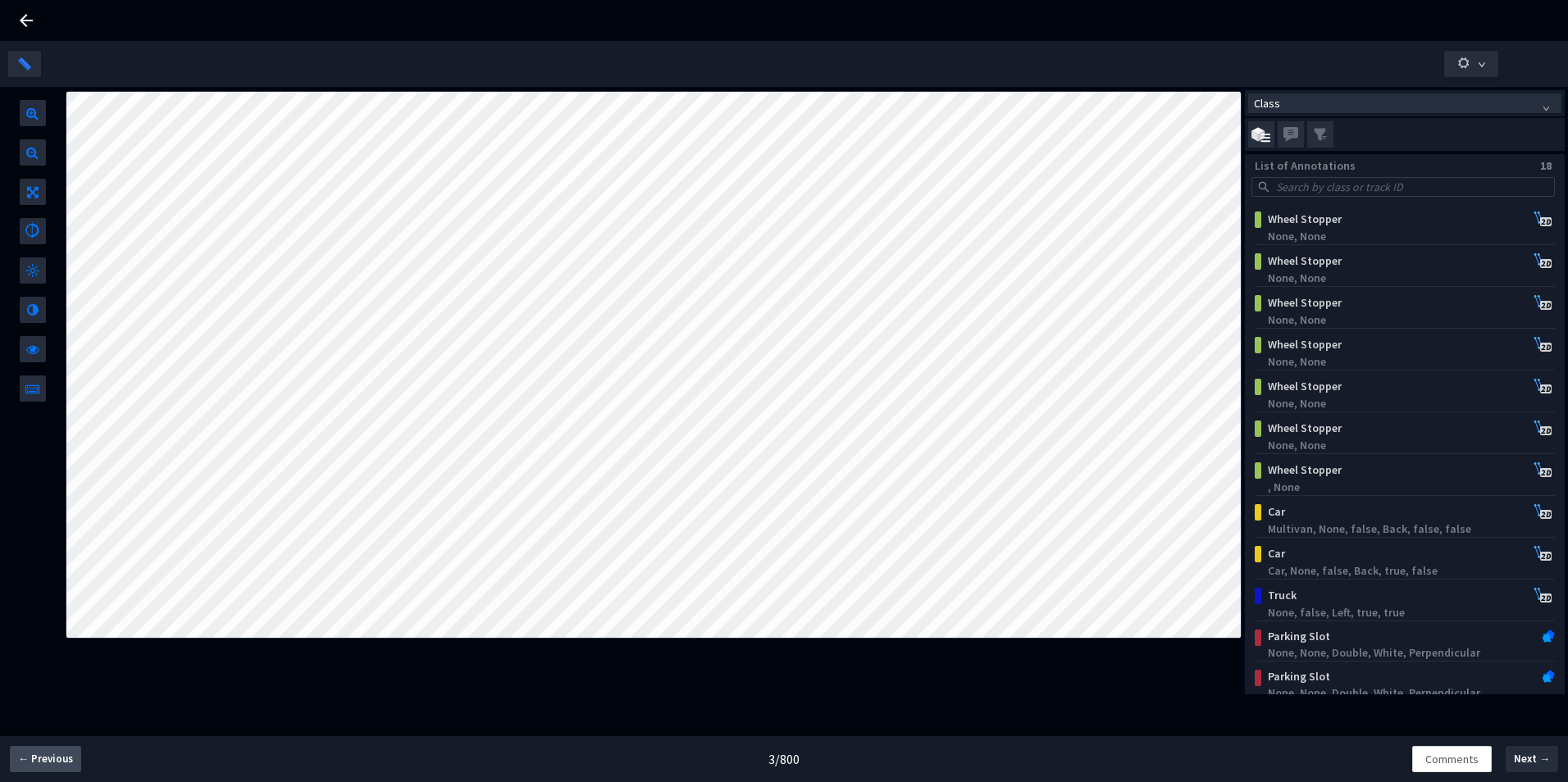 click on "← Previous" at bounding box center (45, 759) 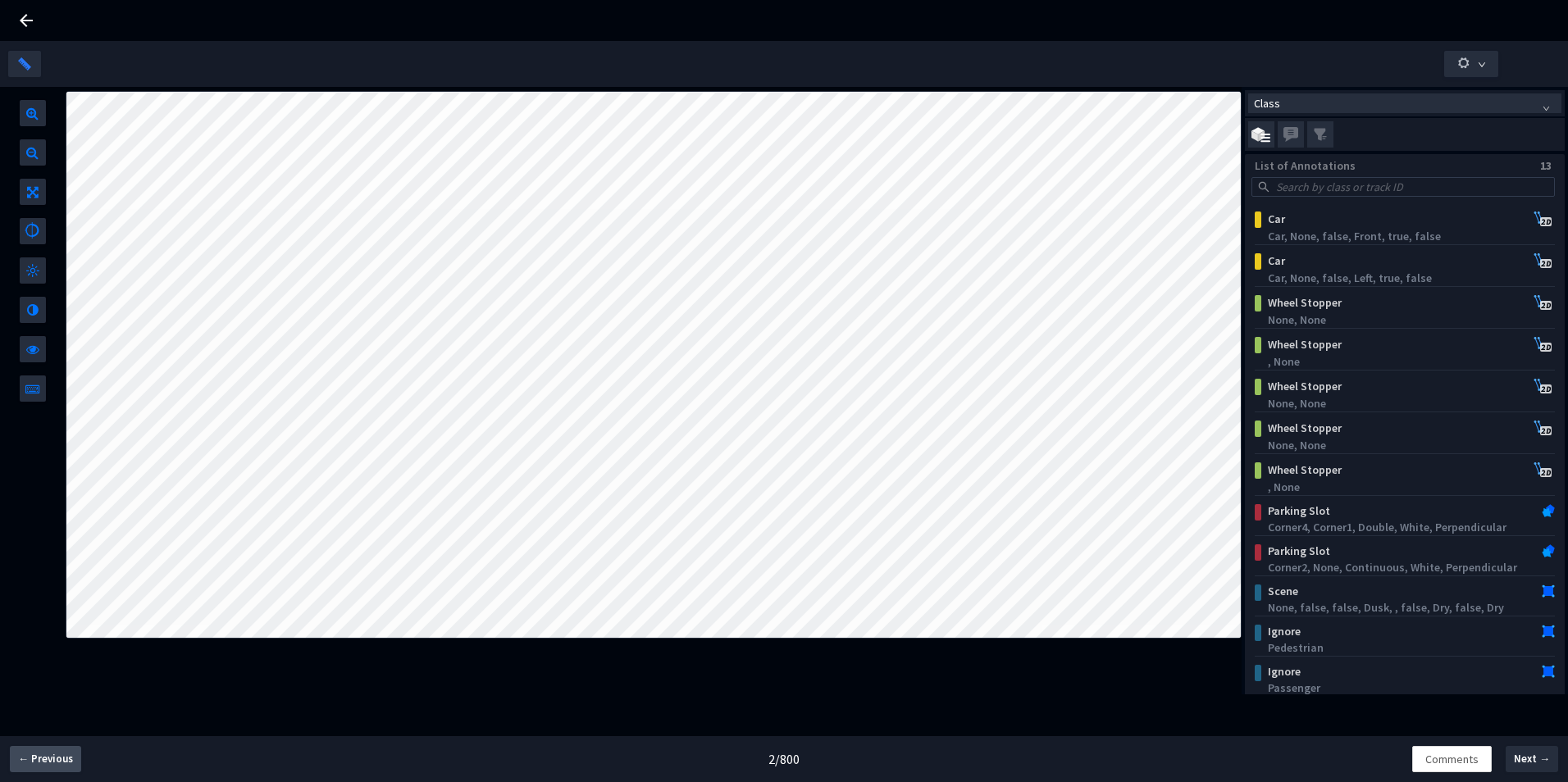 click on "← Previous" at bounding box center (45, 759) 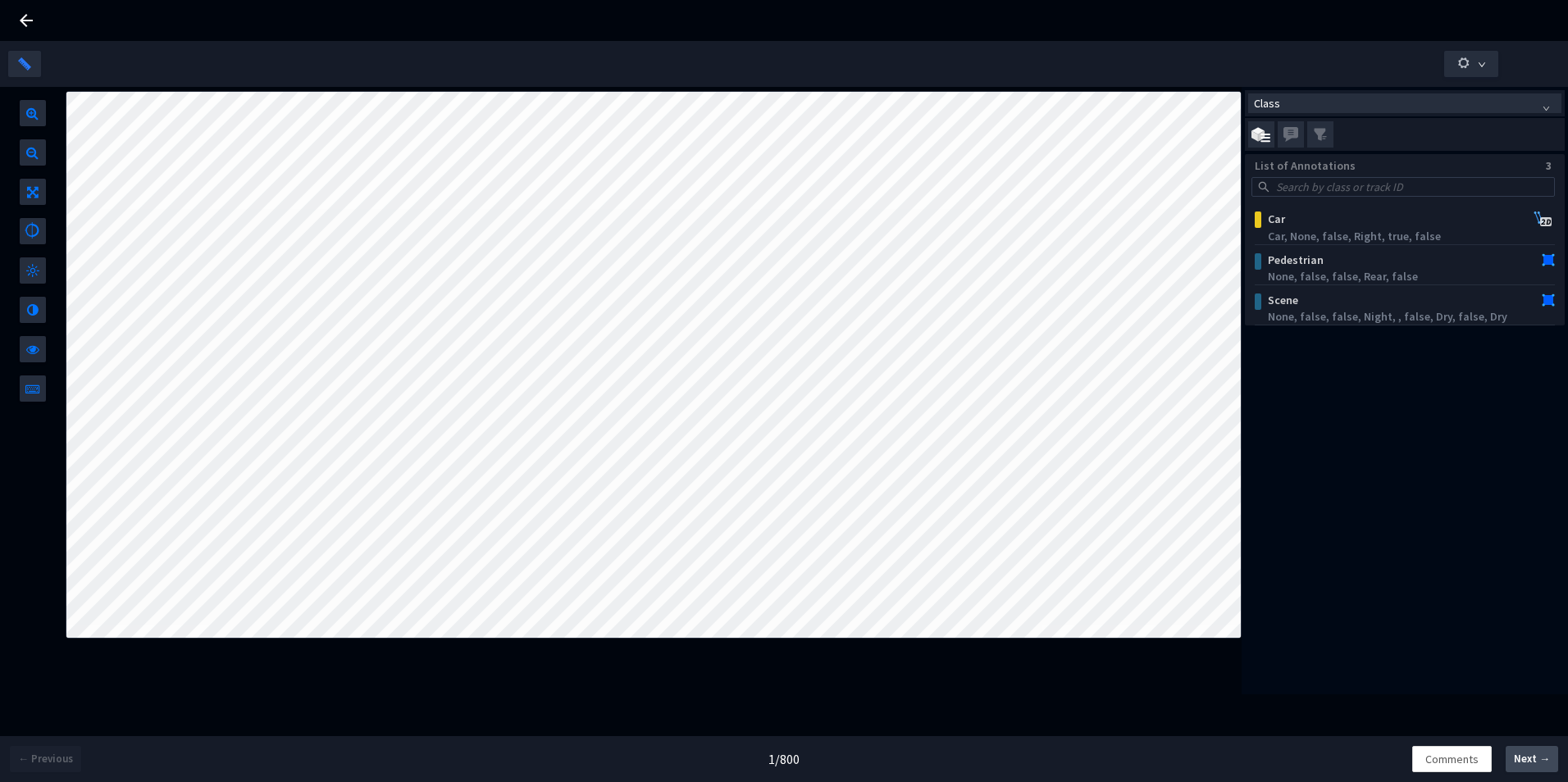 click on "Next →" at bounding box center [1532, 759] 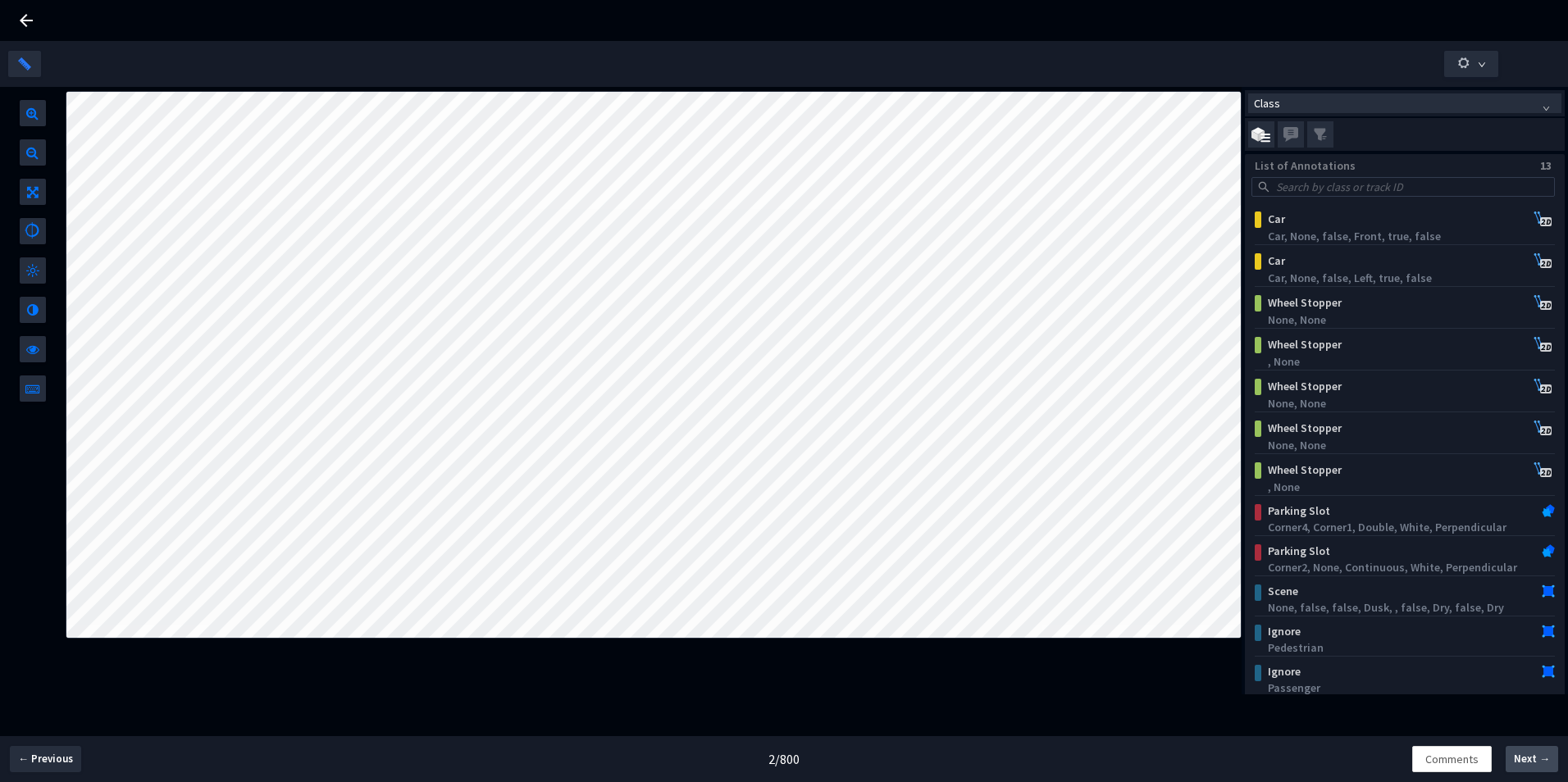 click on "Next →" at bounding box center (1532, 759) 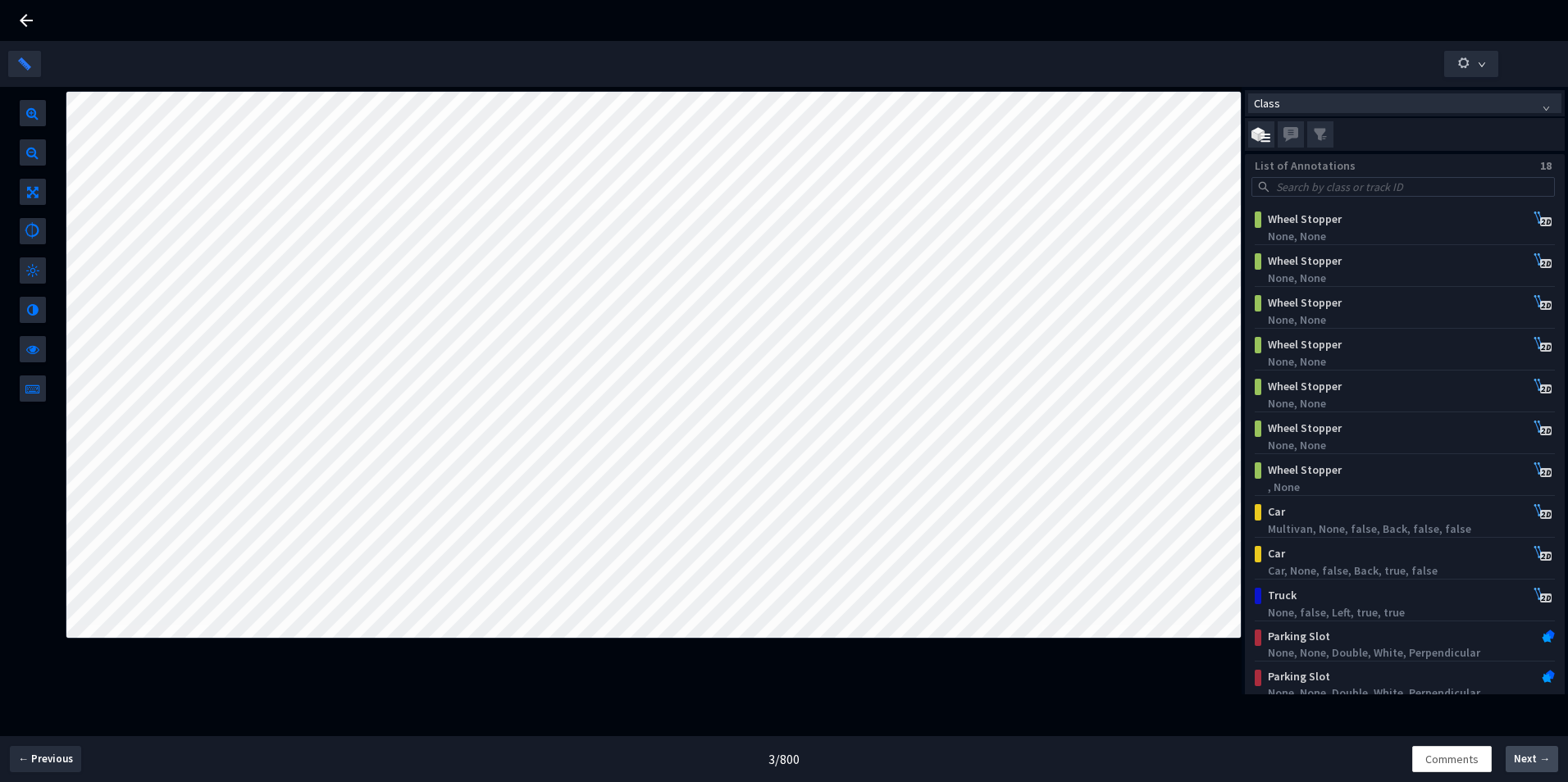 click on "Next →" at bounding box center (1532, 759) 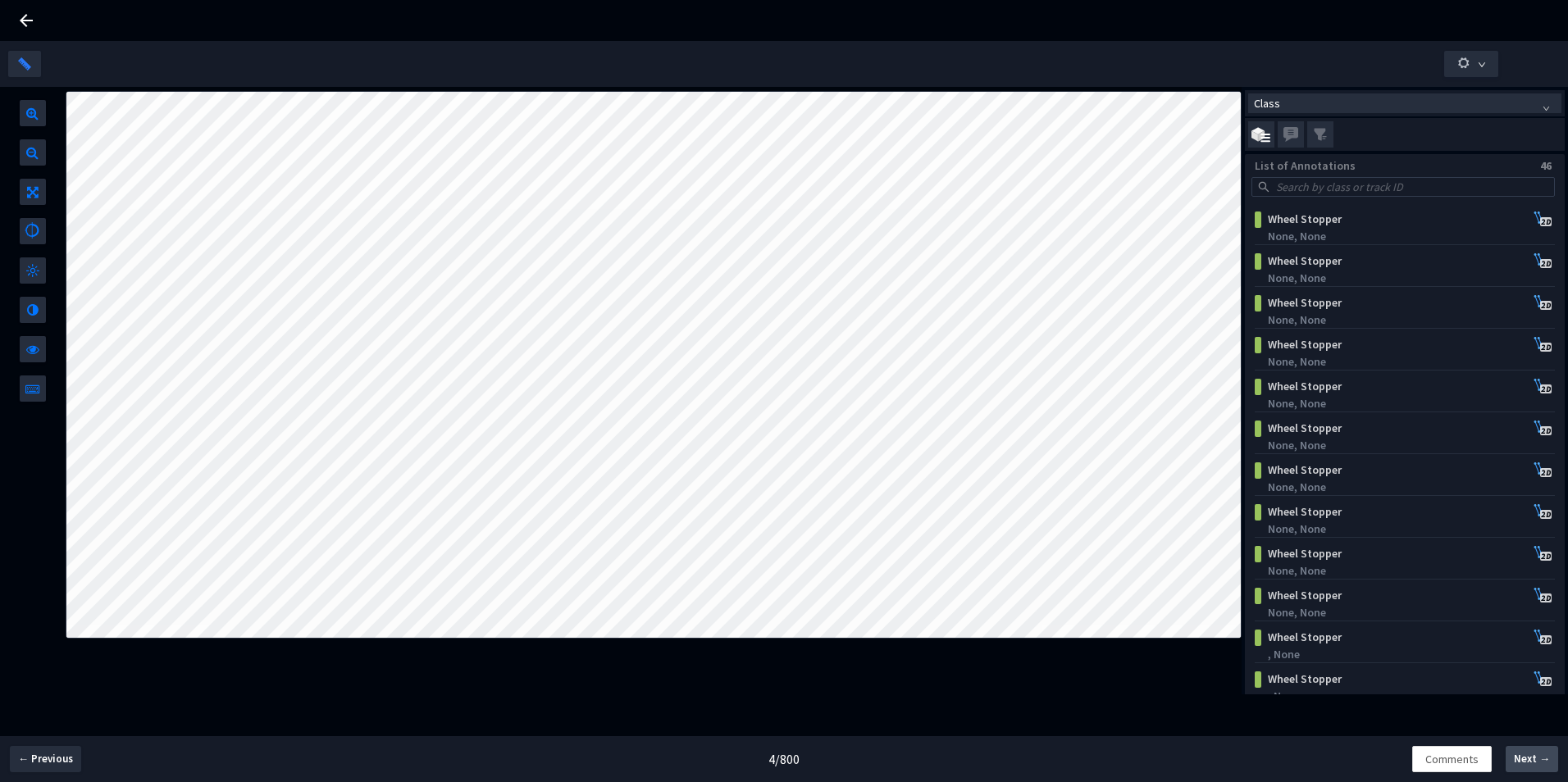 click on "Next →" at bounding box center [1532, 759] 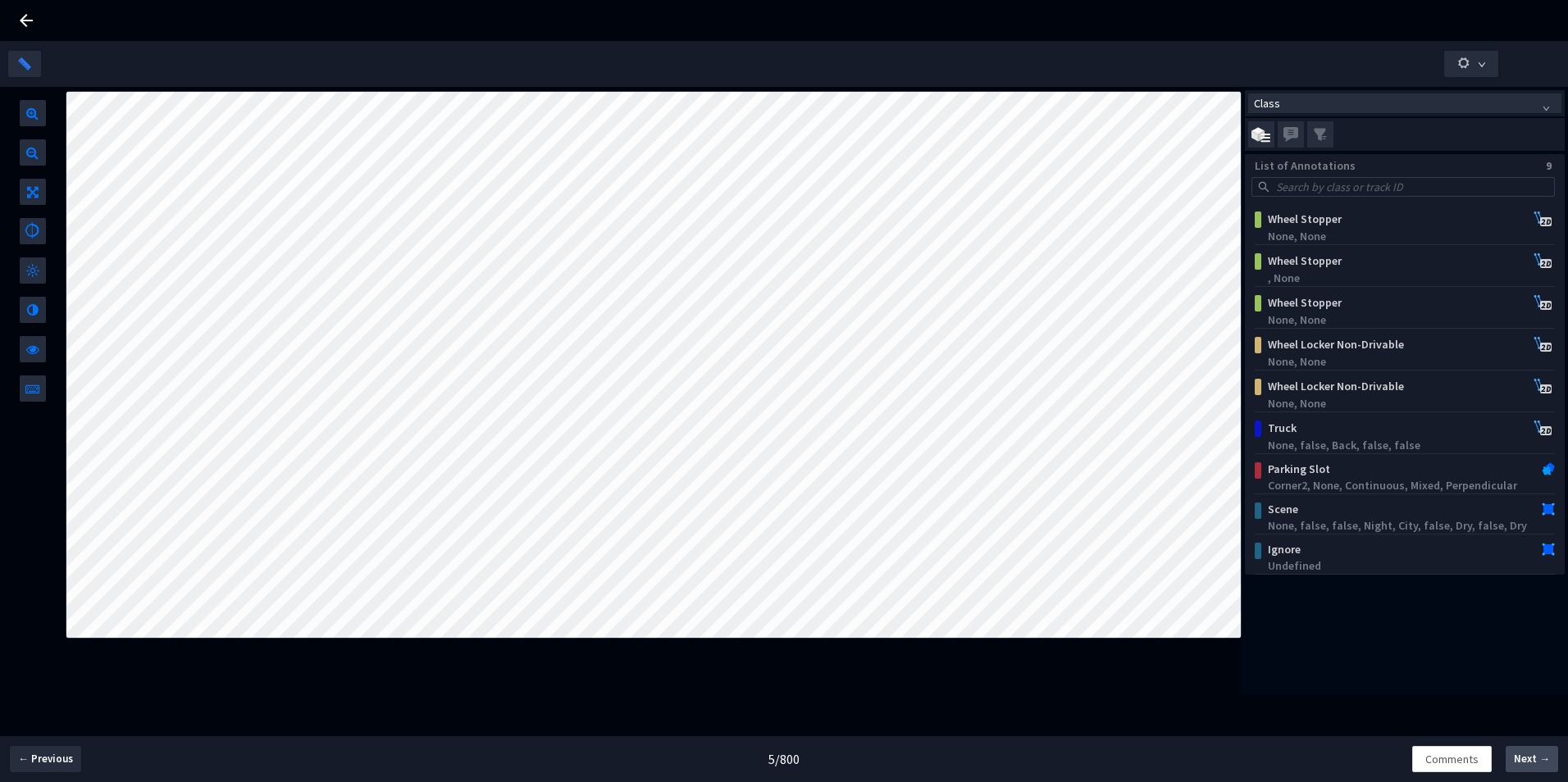 click on "Next →" at bounding box center [1532, 759] 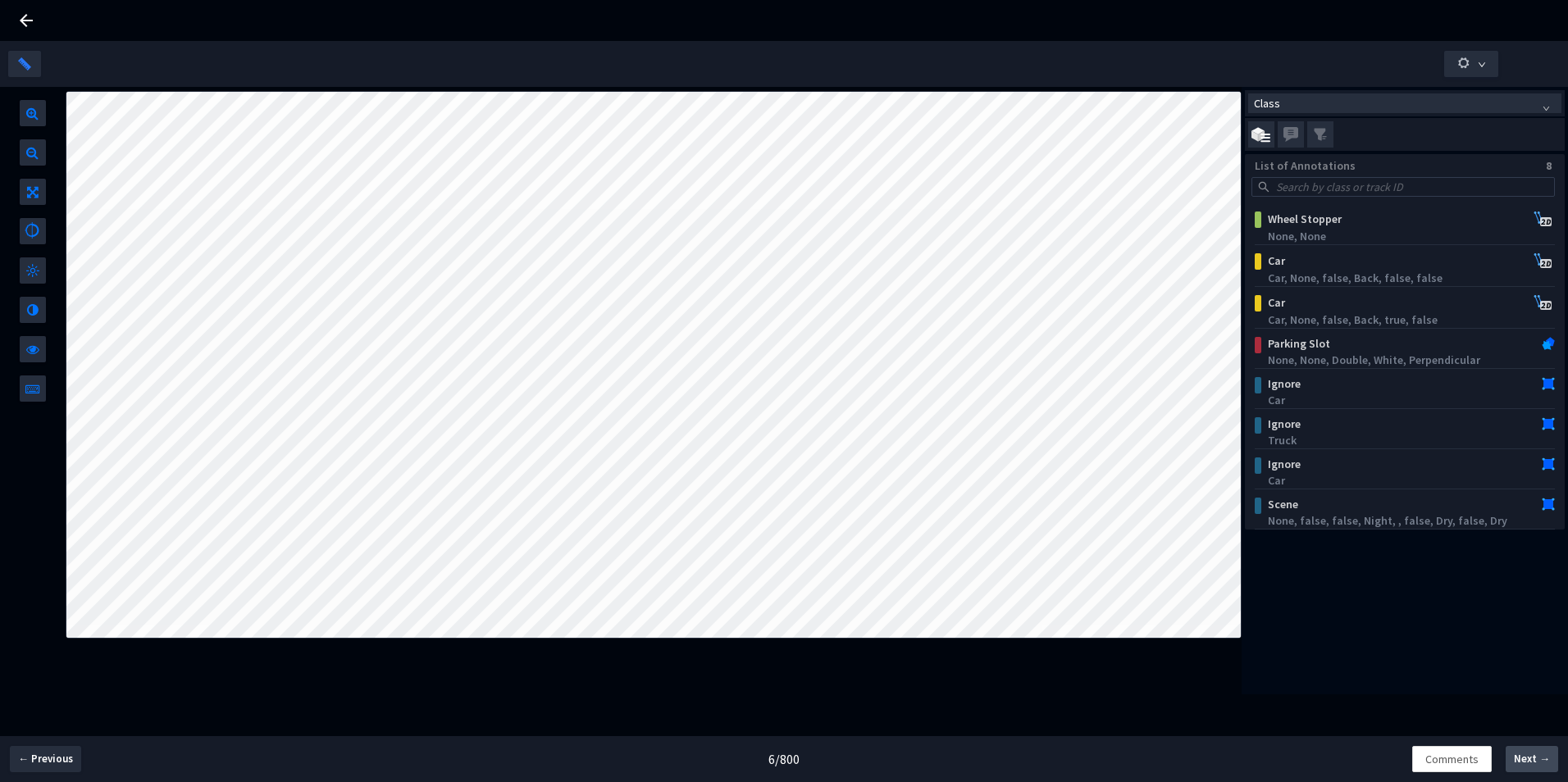 click on "Next →" at bounding box center (1532, 759) 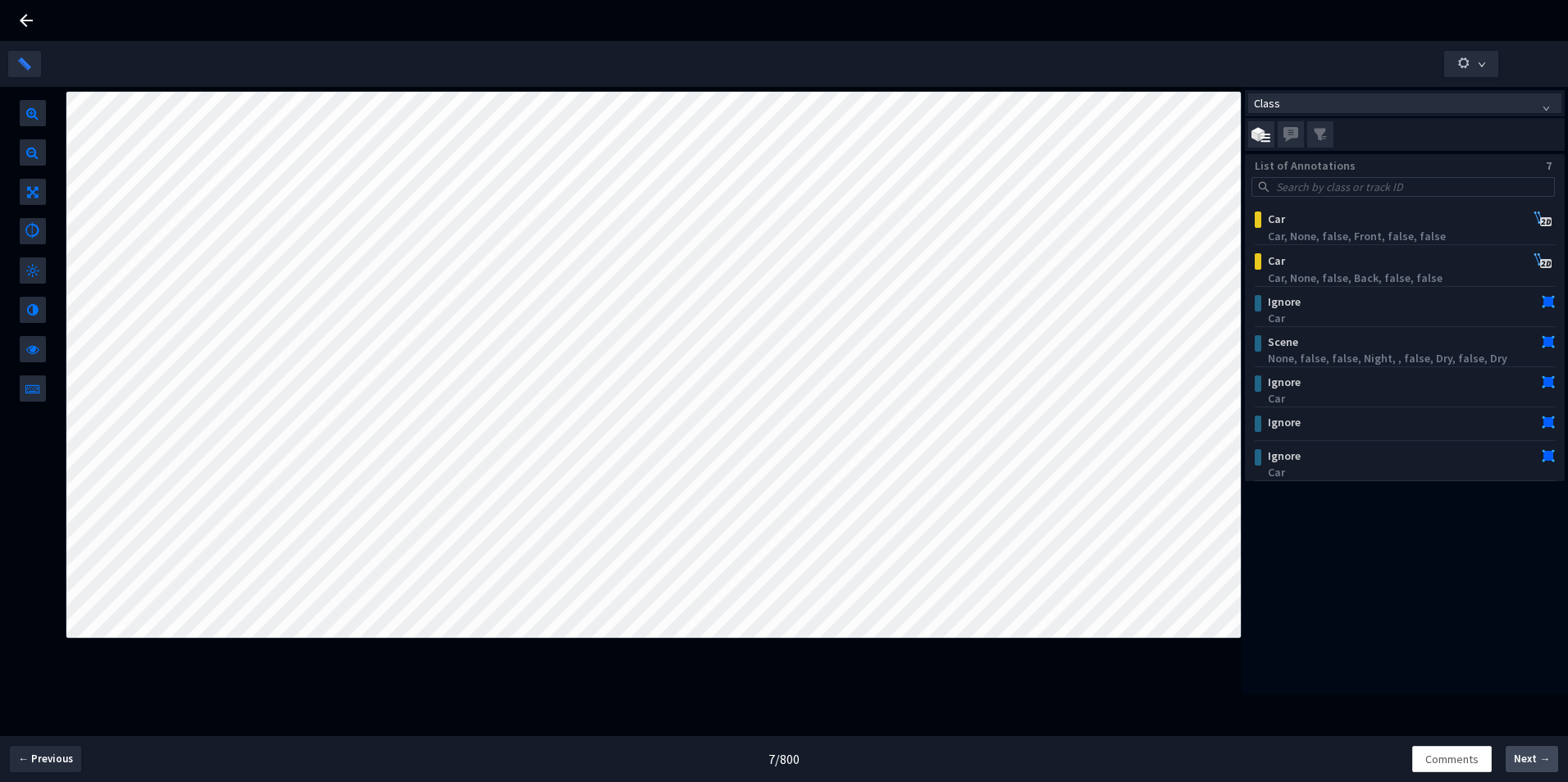 click on "Next →" at bounding box center [1532, 759] 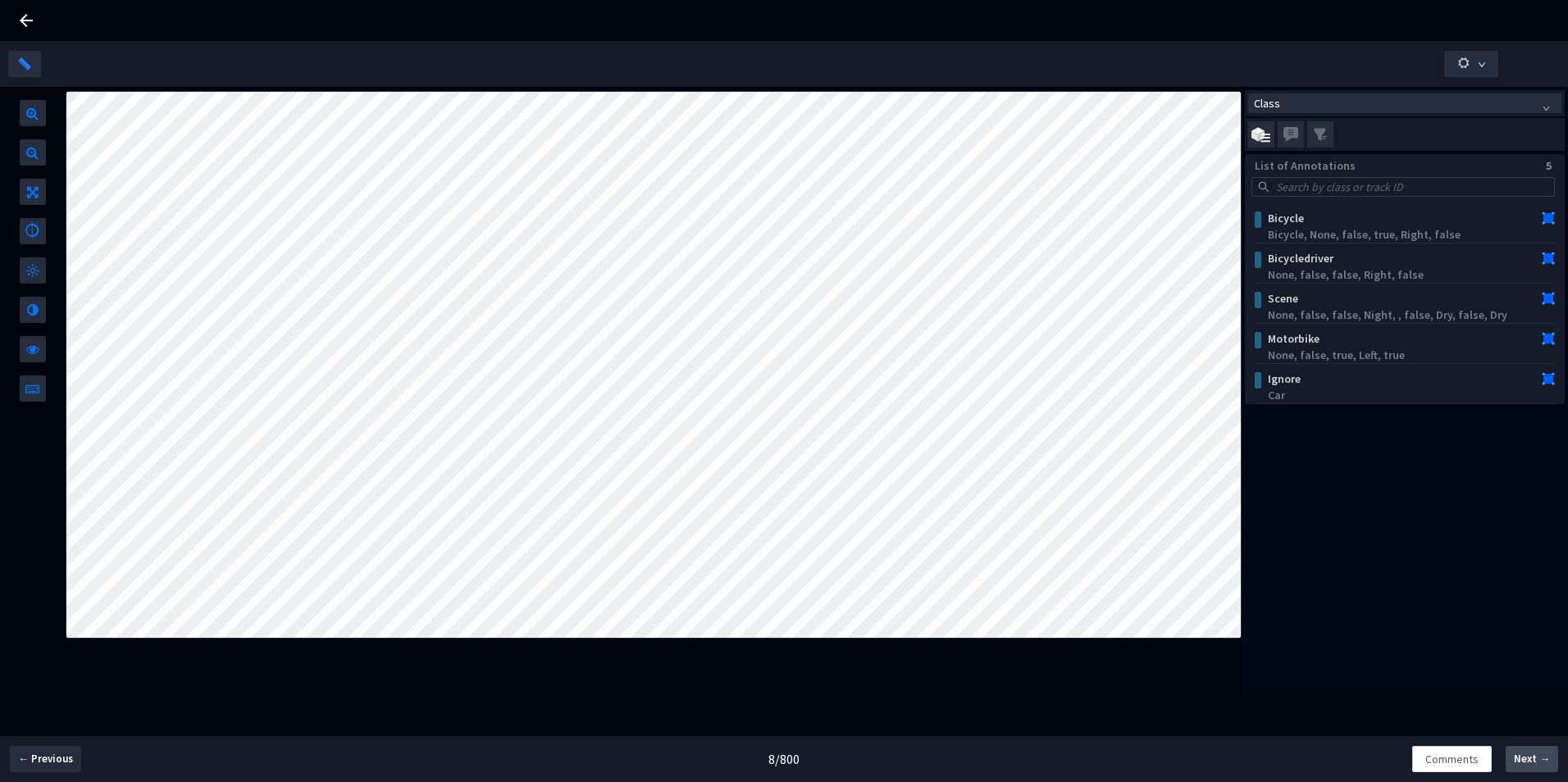 click on "Next →" at bounding box center [1532, 759] 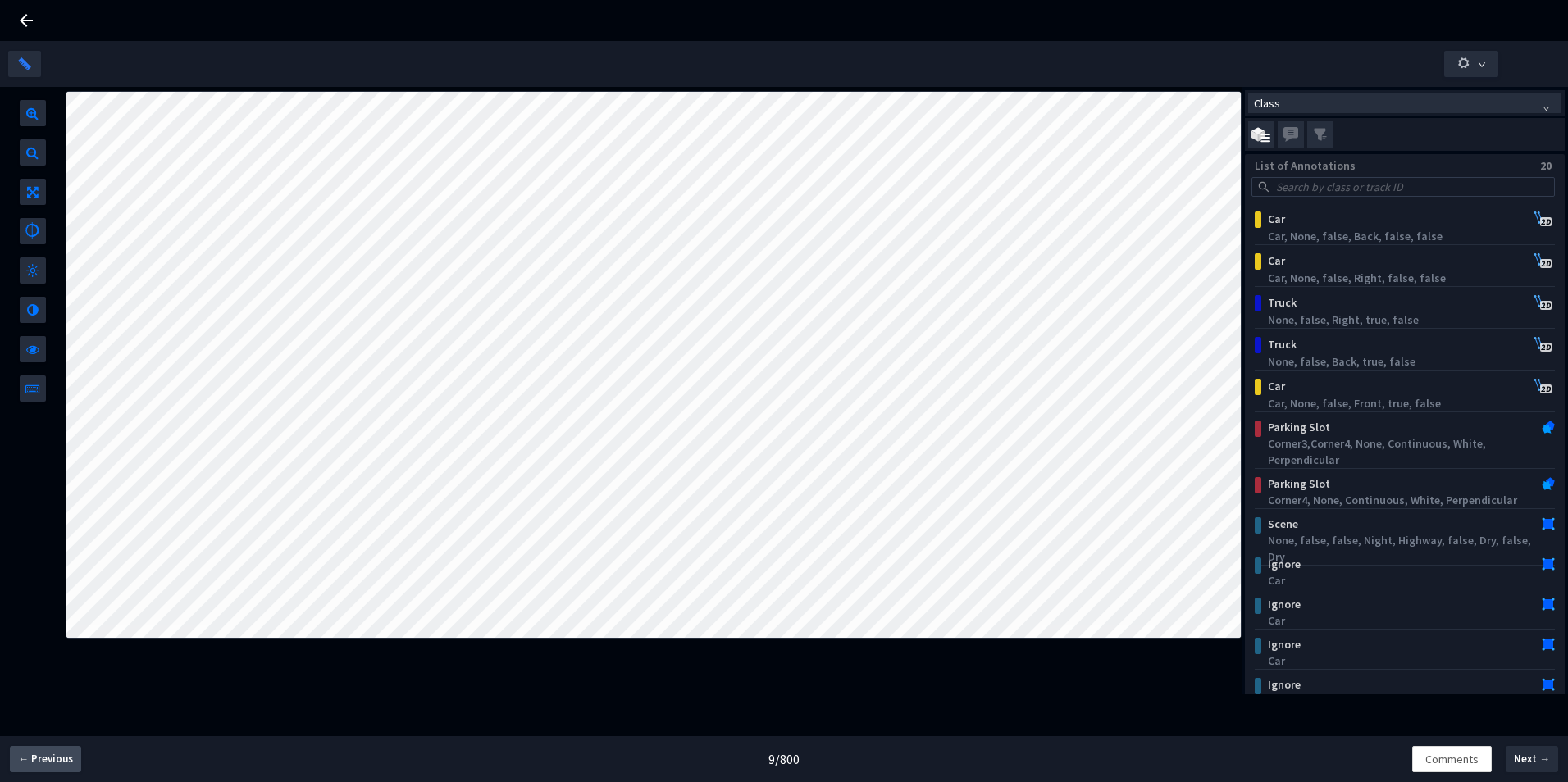 click on "← Previous" at bounding box center [45, 759] 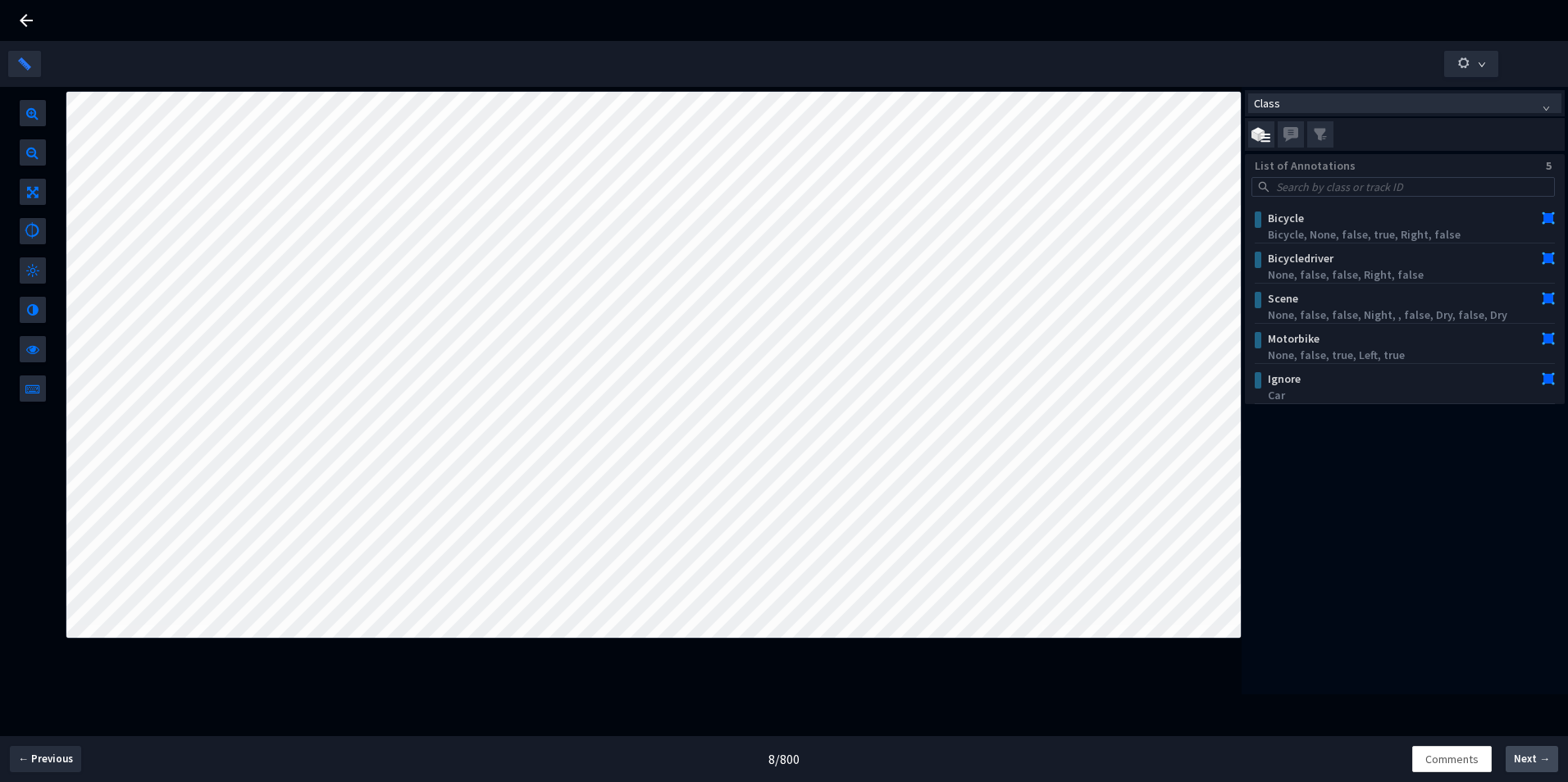click on "Next →" at bounding box center [1532, 759] 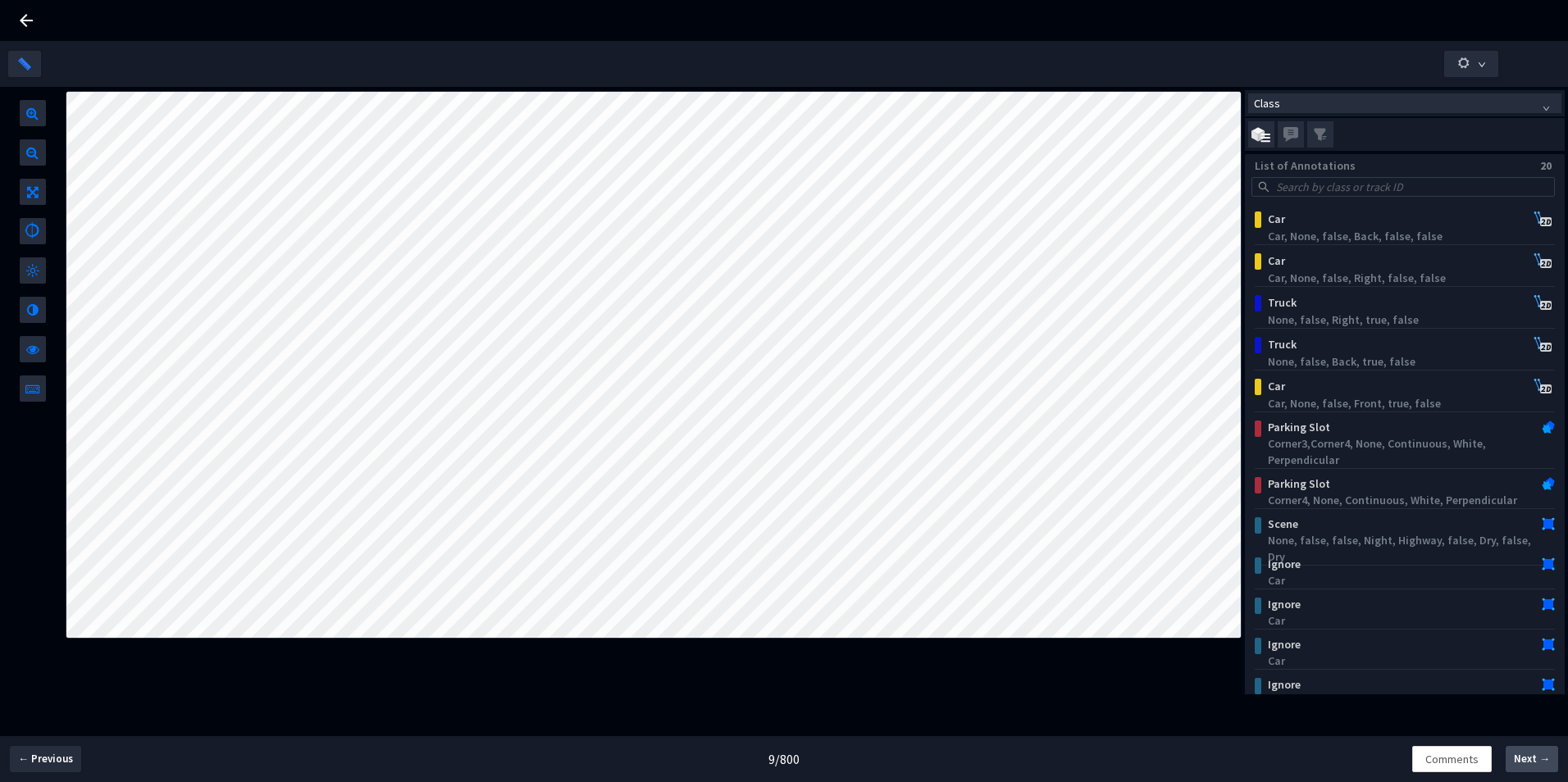 click on "Next →" at bounding box center (1532, 759) 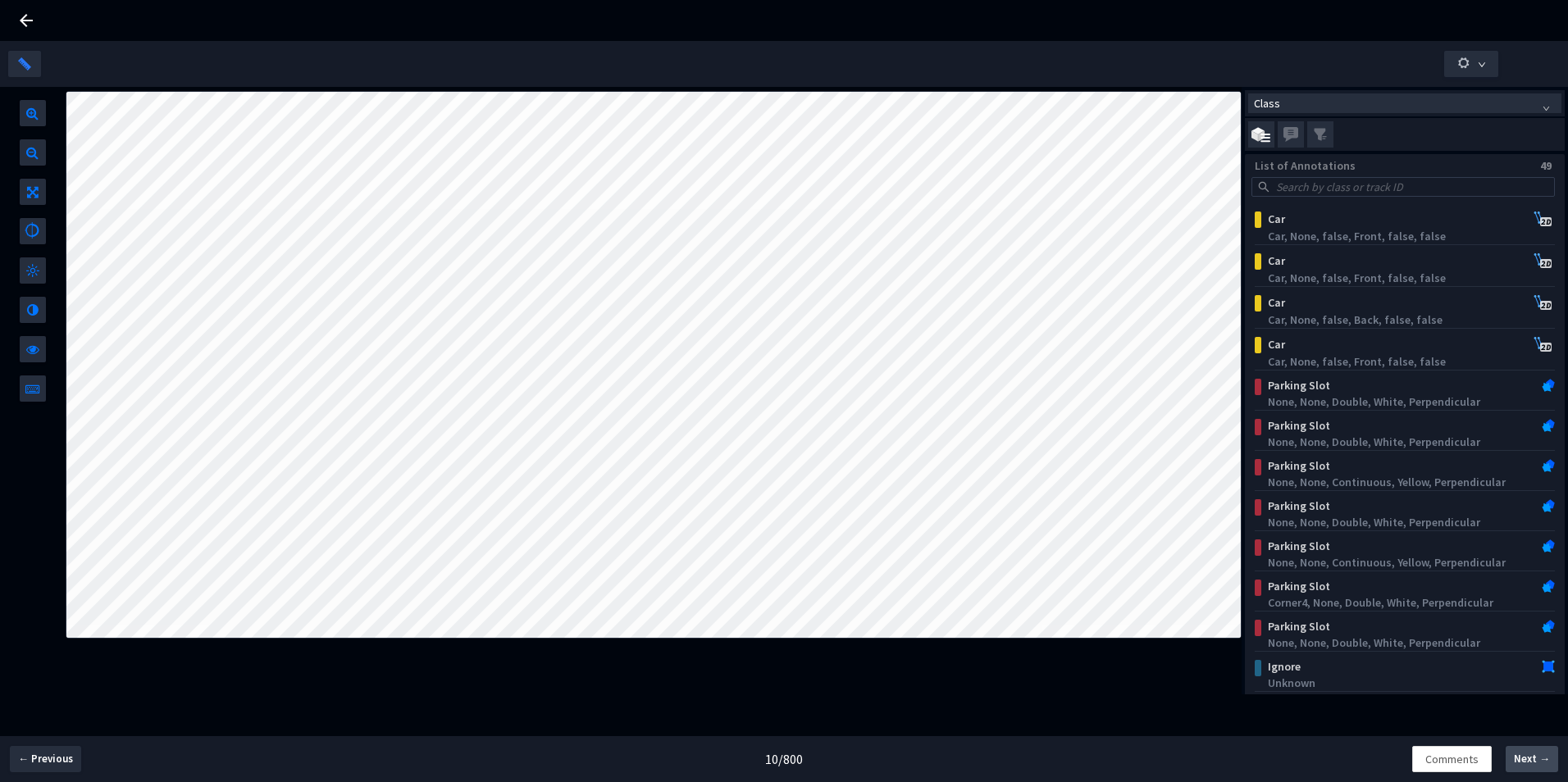 click on "Next →" at bounding box center [1532, 759] 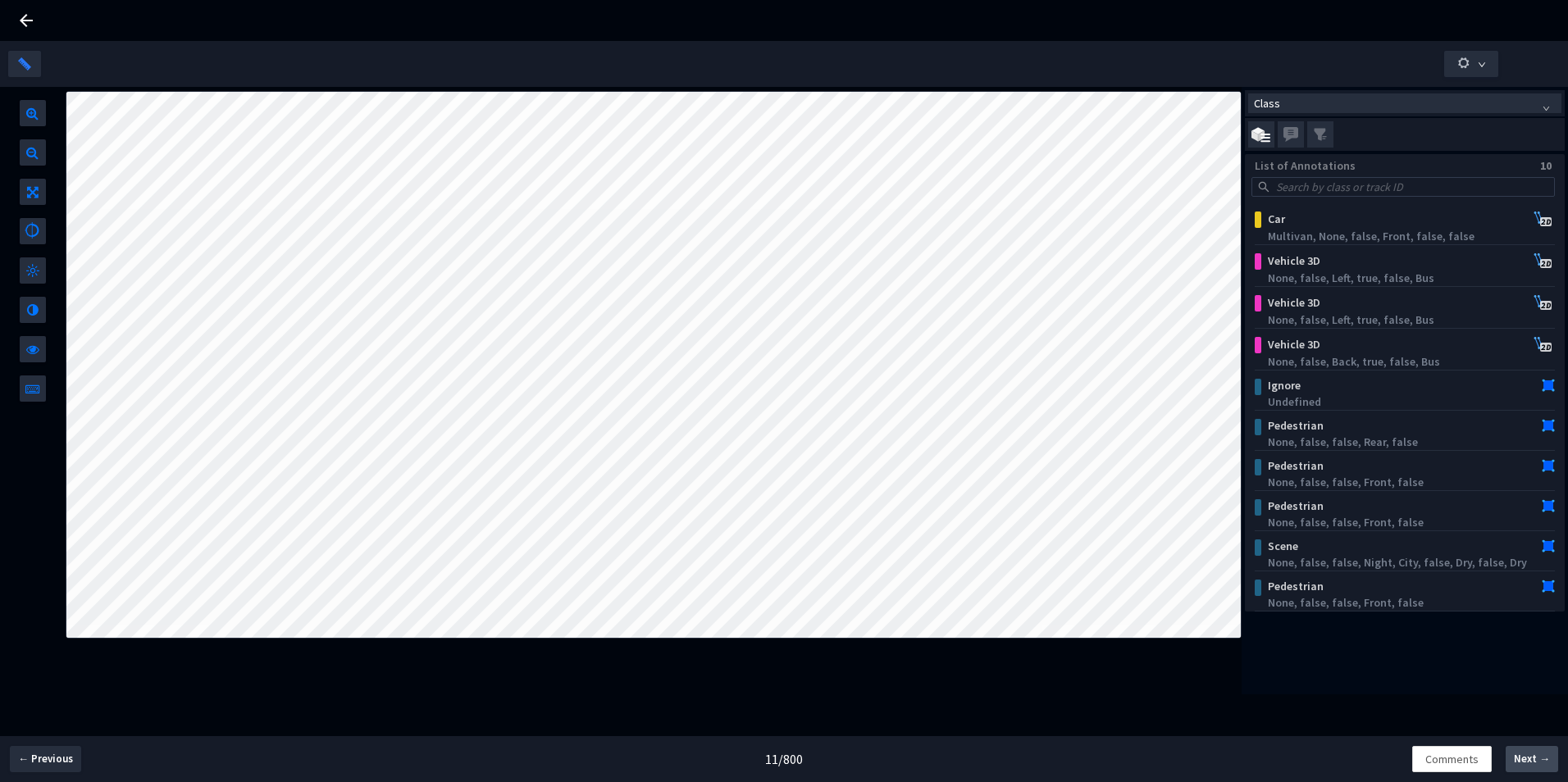 click on "Next →" at bounding box center [1532, 759] 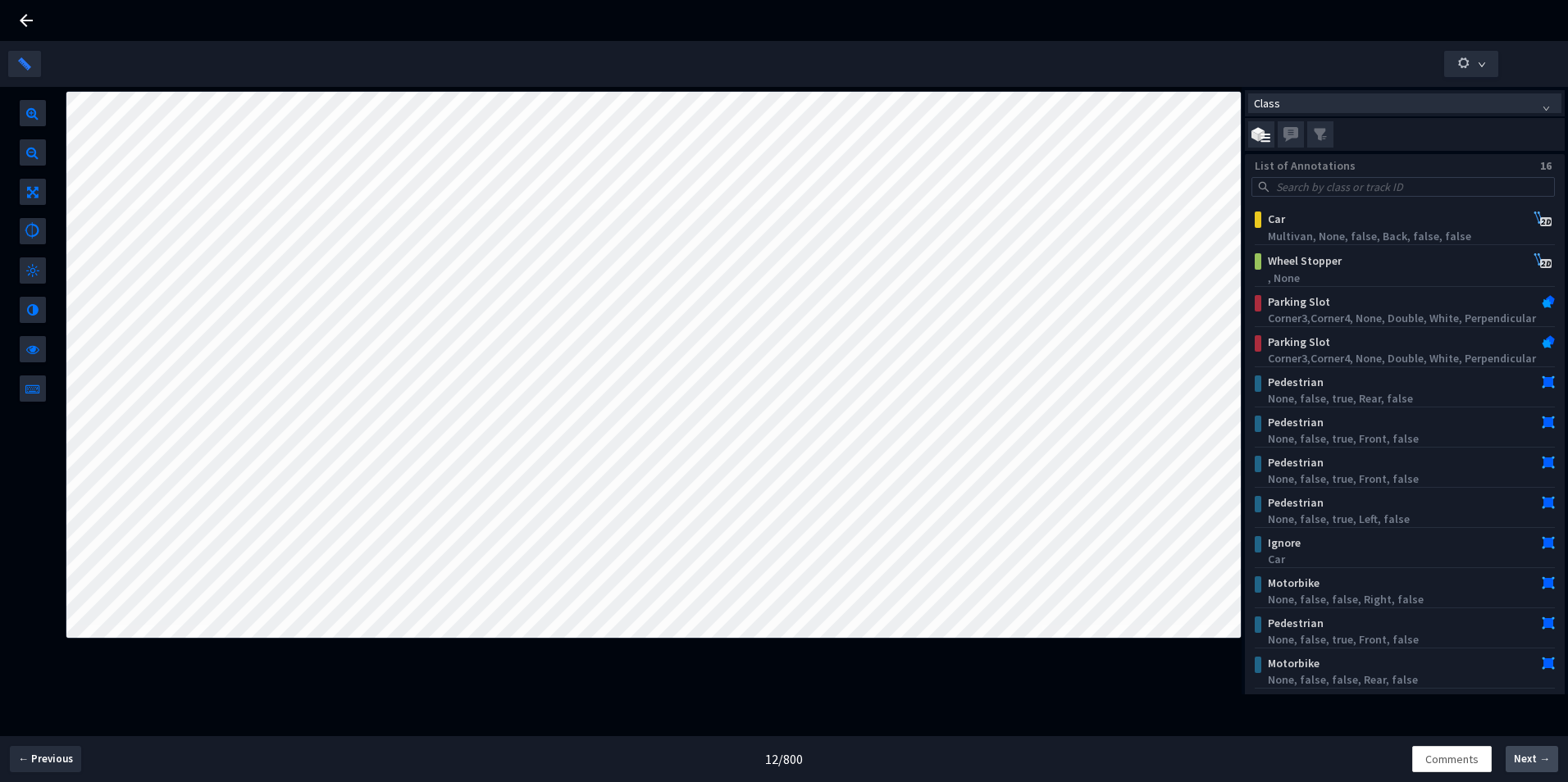 click on "Next →" at bounding box center [1532, 759] 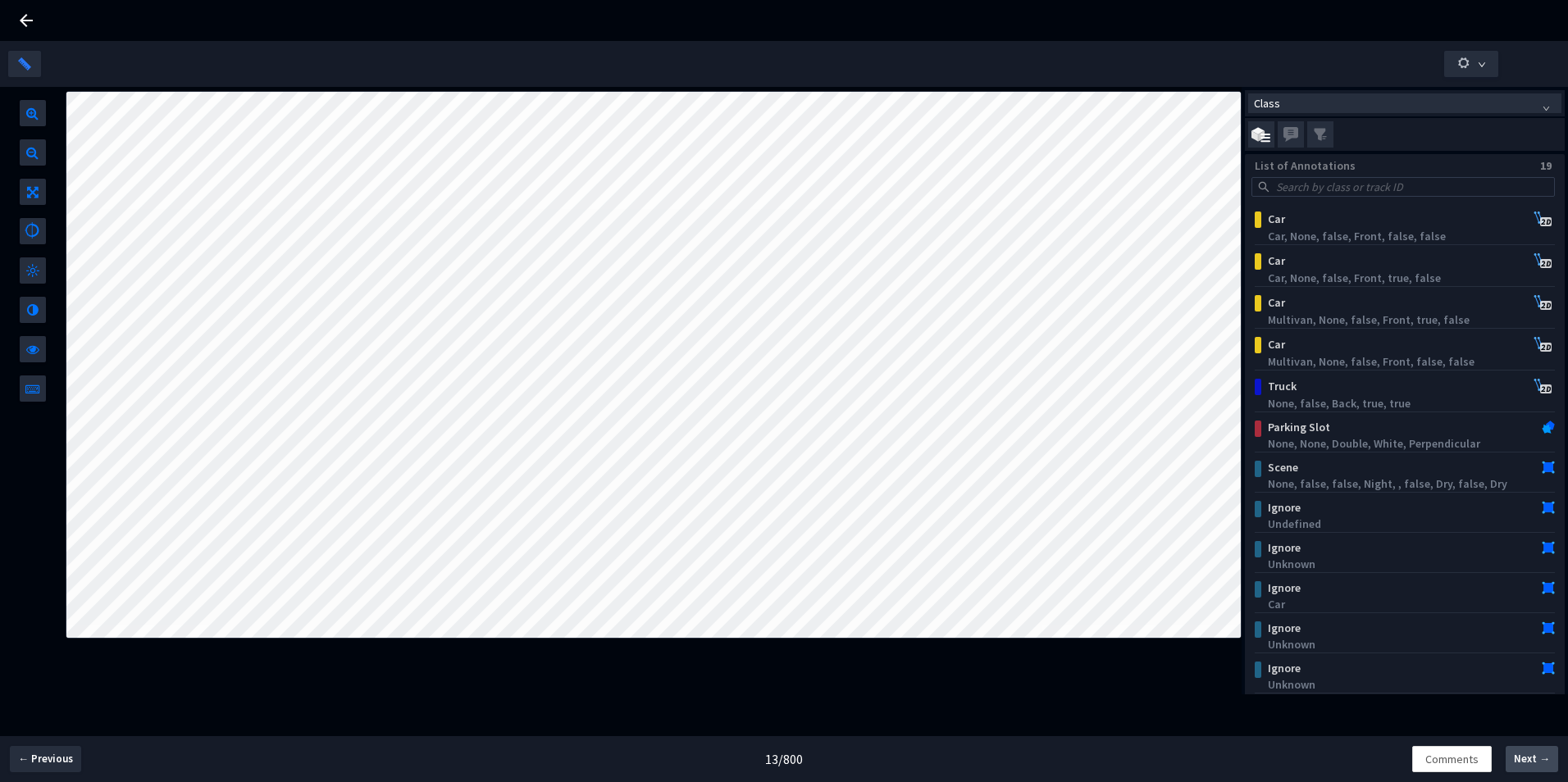 click on "Next →" at bounding box center [1532, 759] 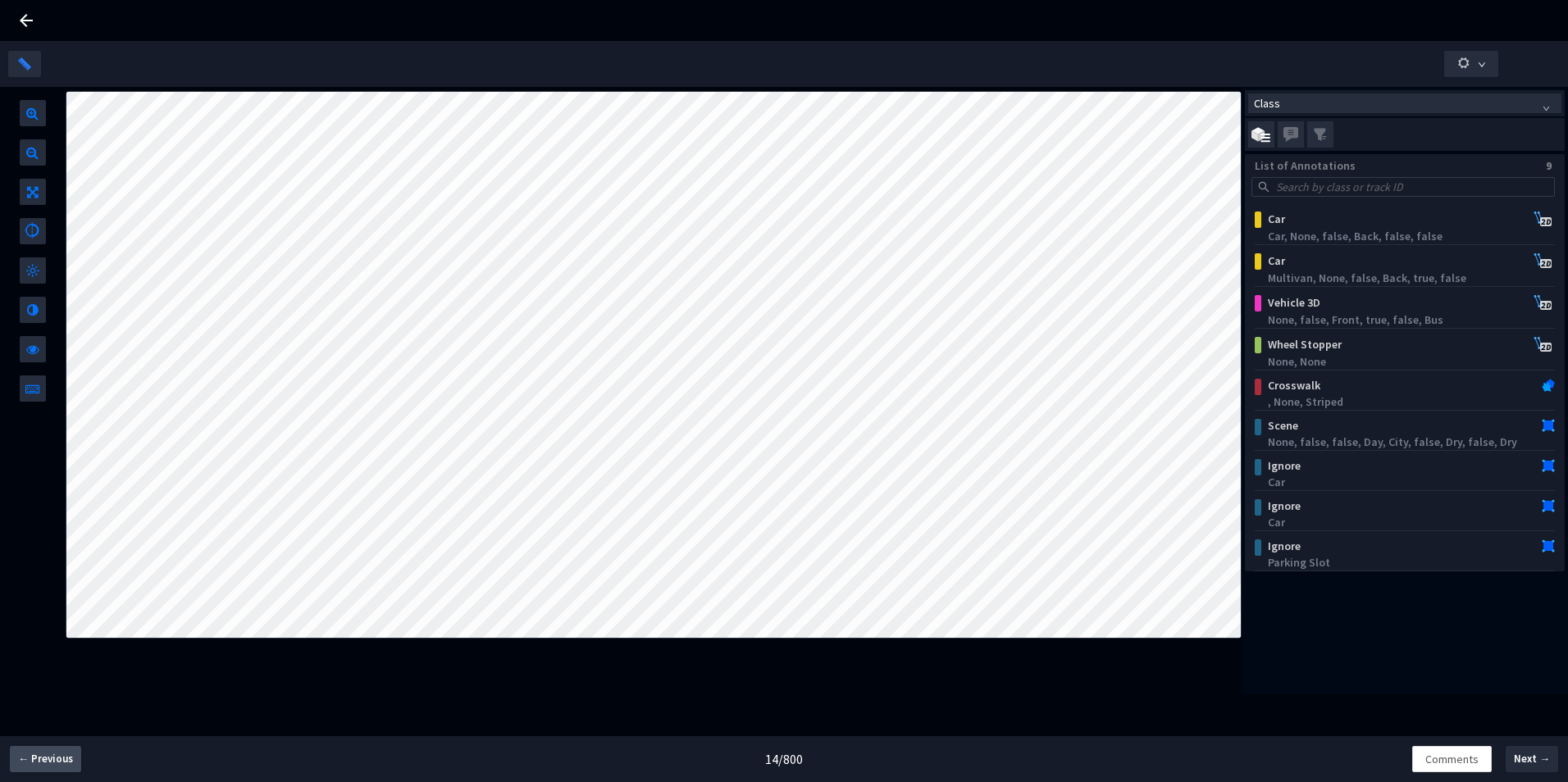 click on "← Previous" at bounding box center [45, 759] 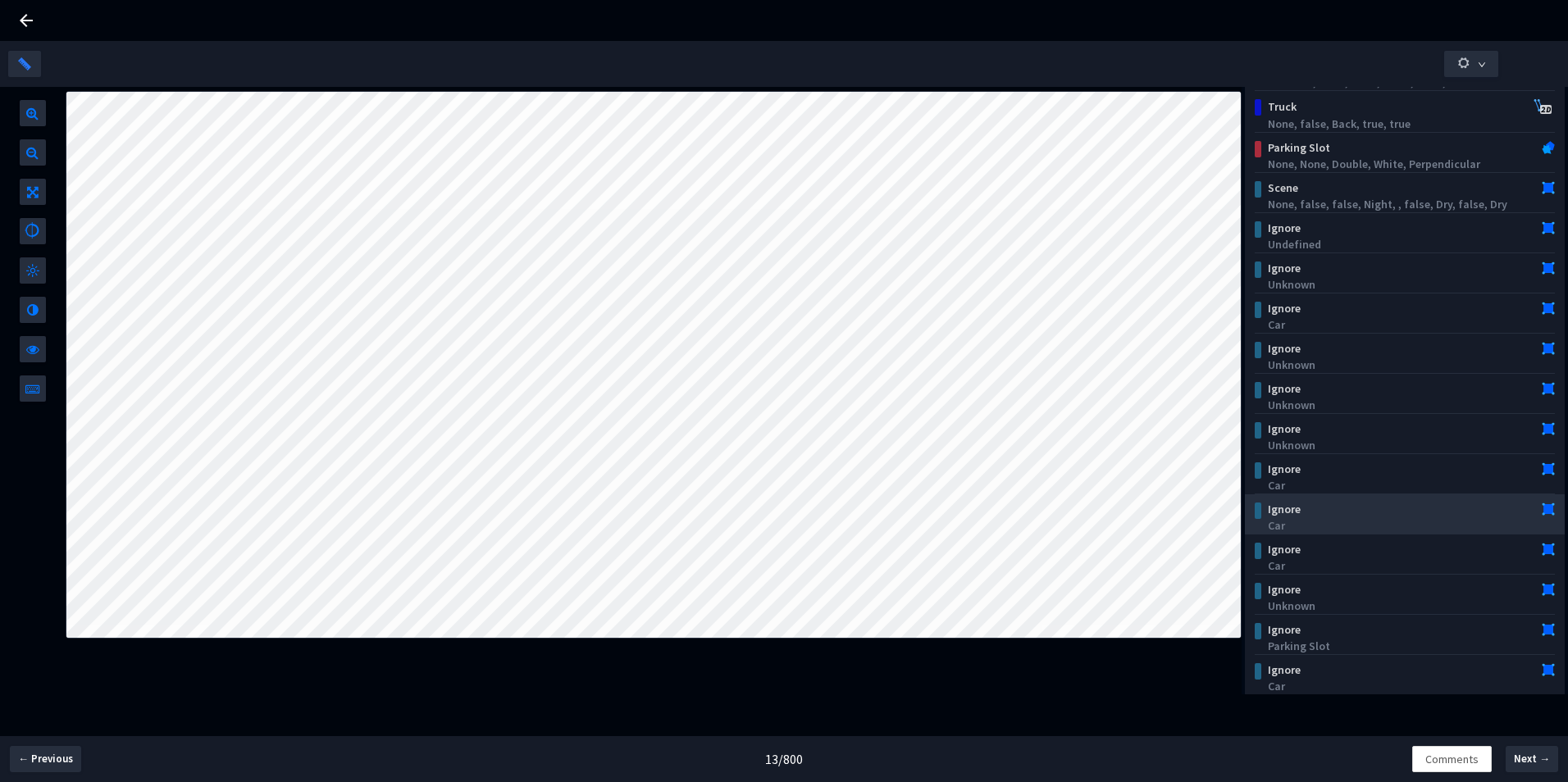 scroll, scrollTop: 284, scrollLeft: 0, axis: vertical 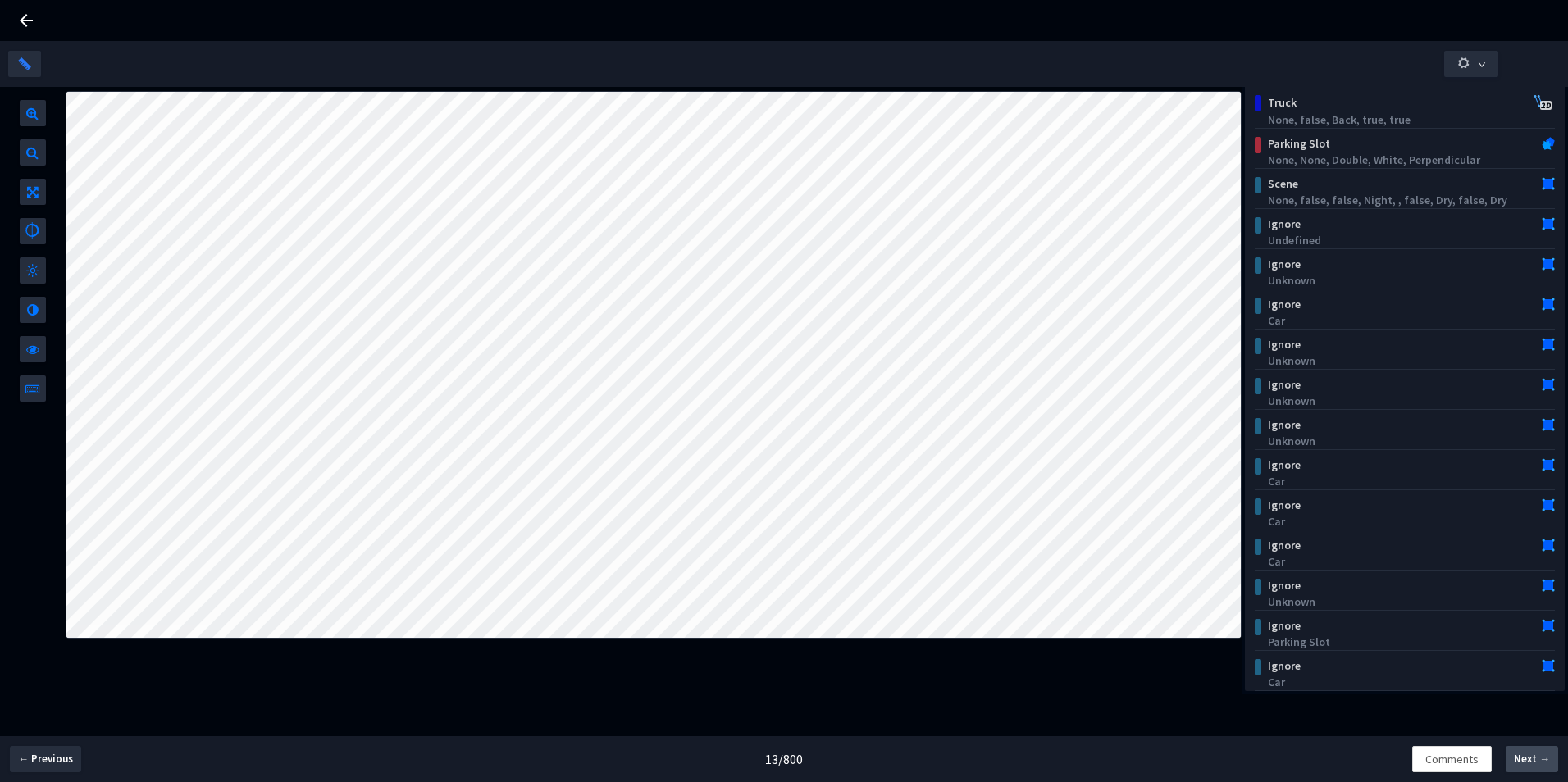 click on "Next →" at bounding box center (1532, 759) 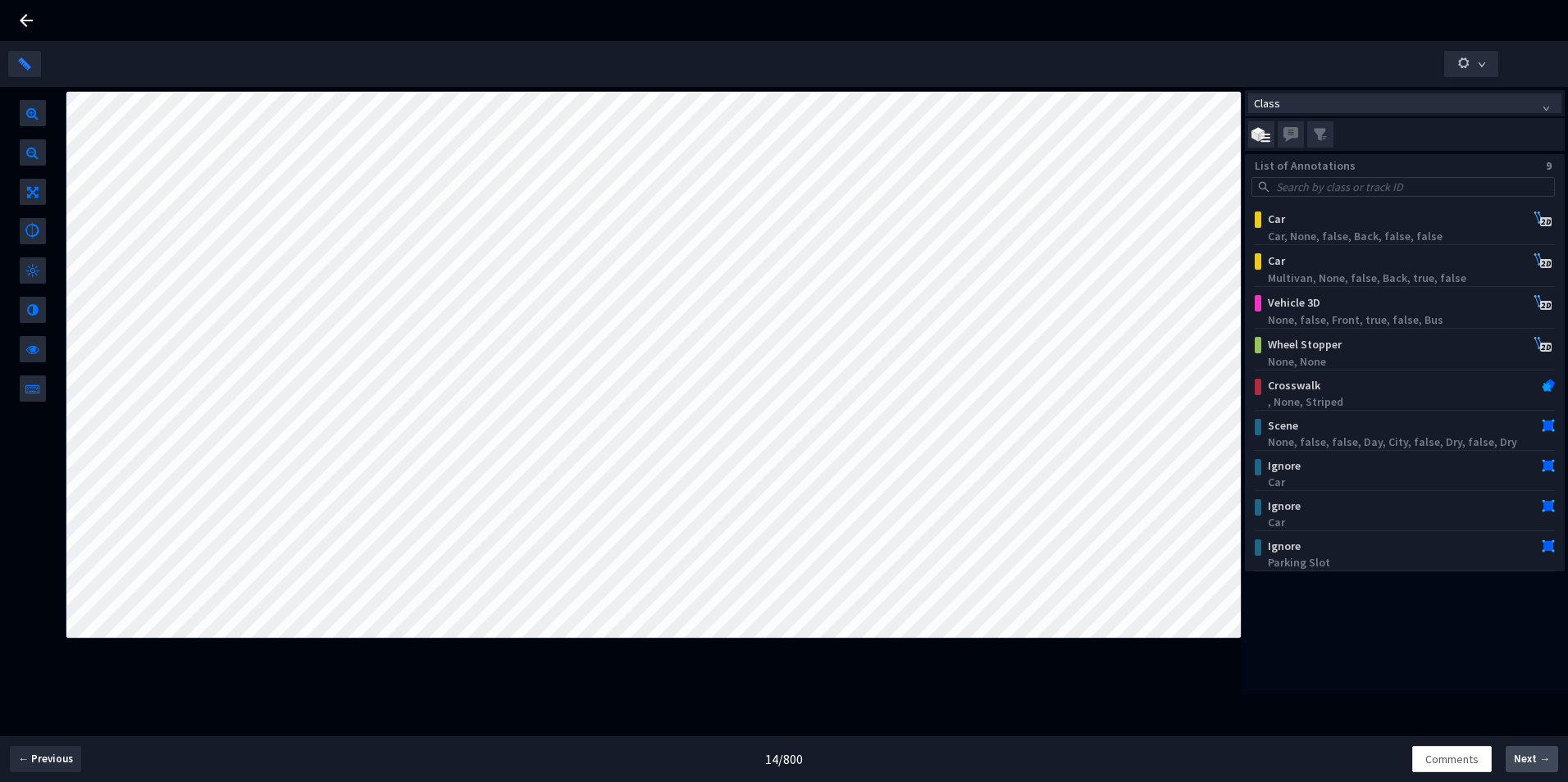 click on "Next →" at bounding box center [1532, 759] 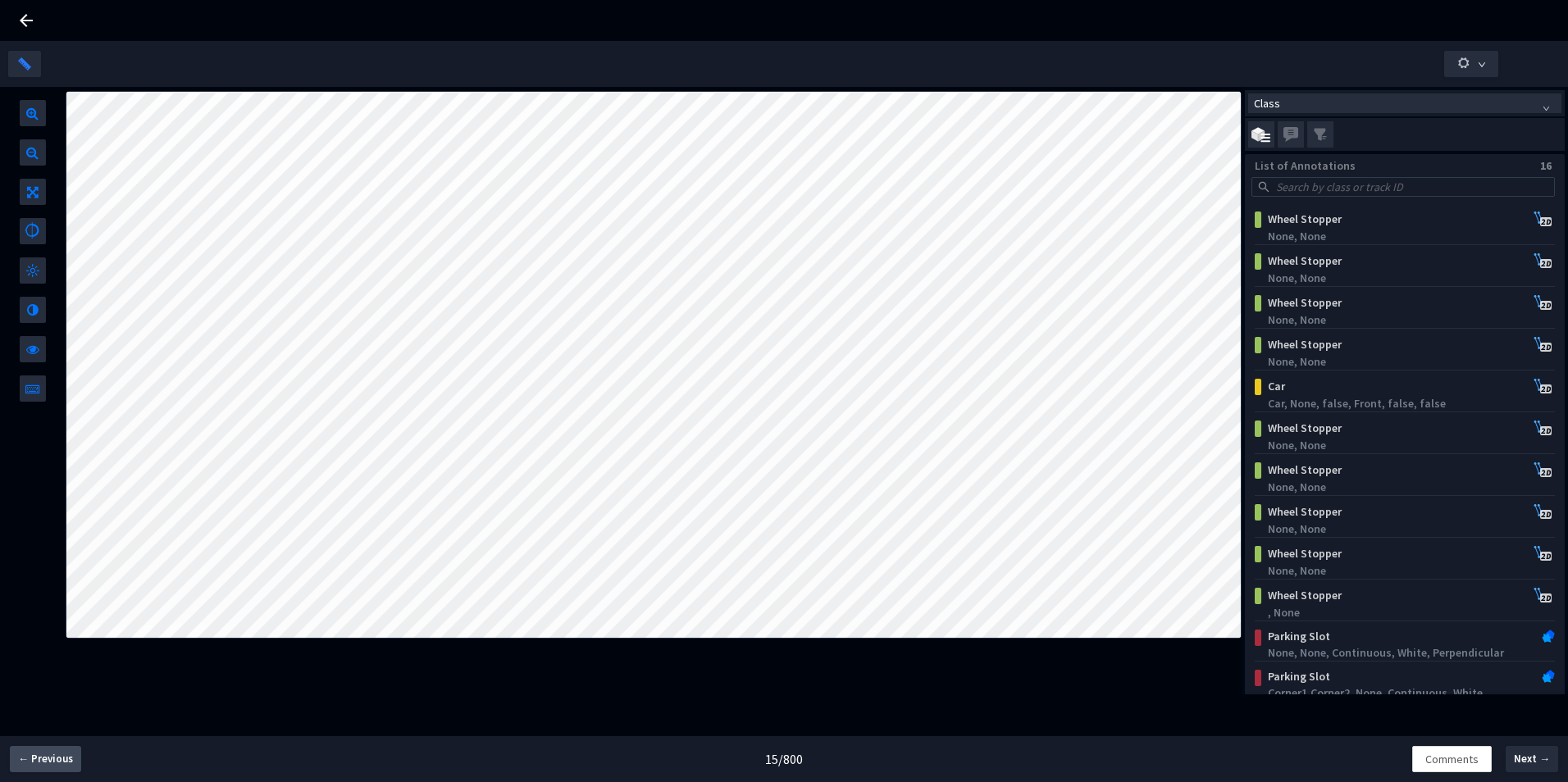 click on "← Previous" at bounding box center (45, 759) 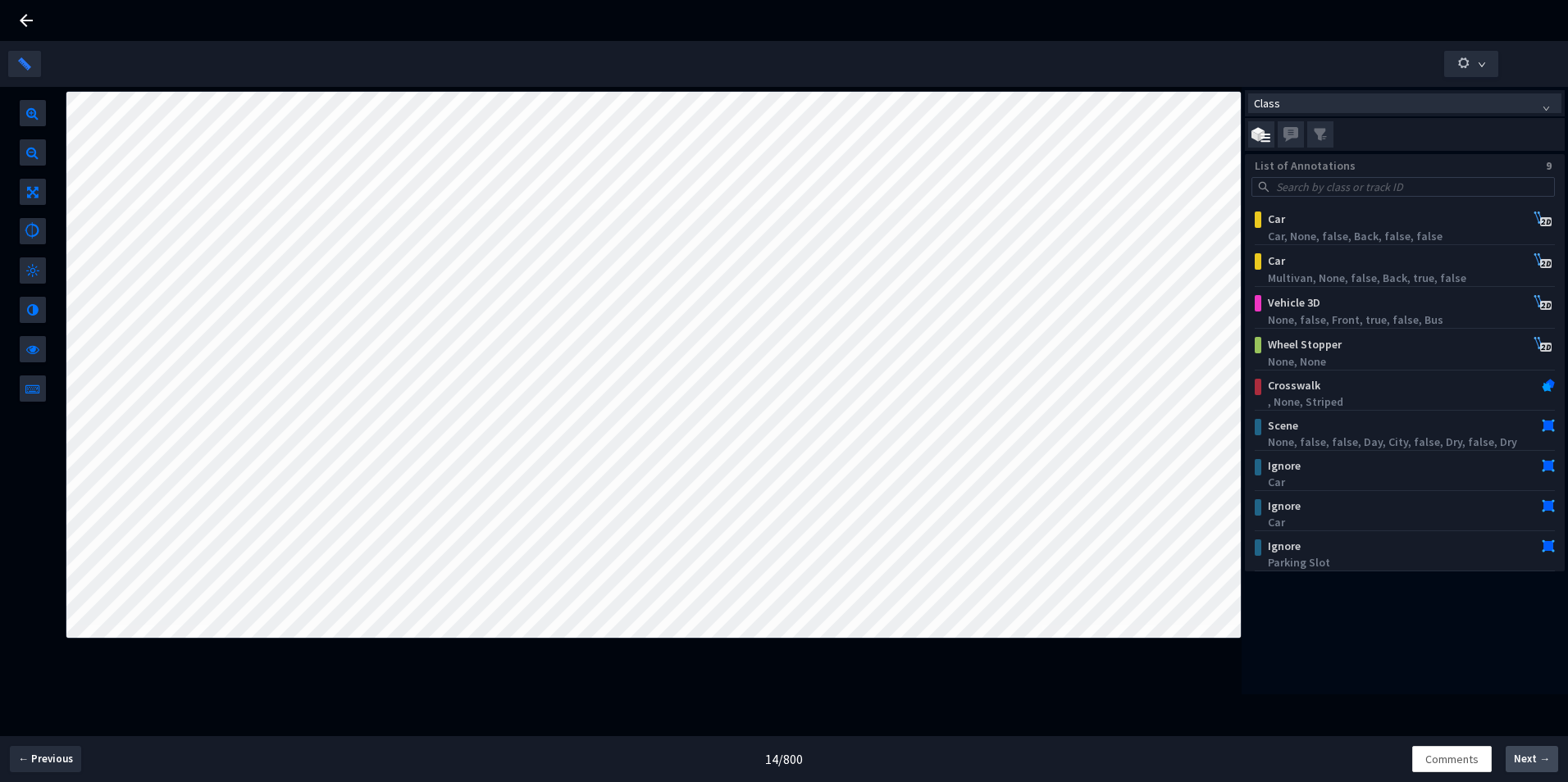click on "Next →" at bounding box center [1532, 759] 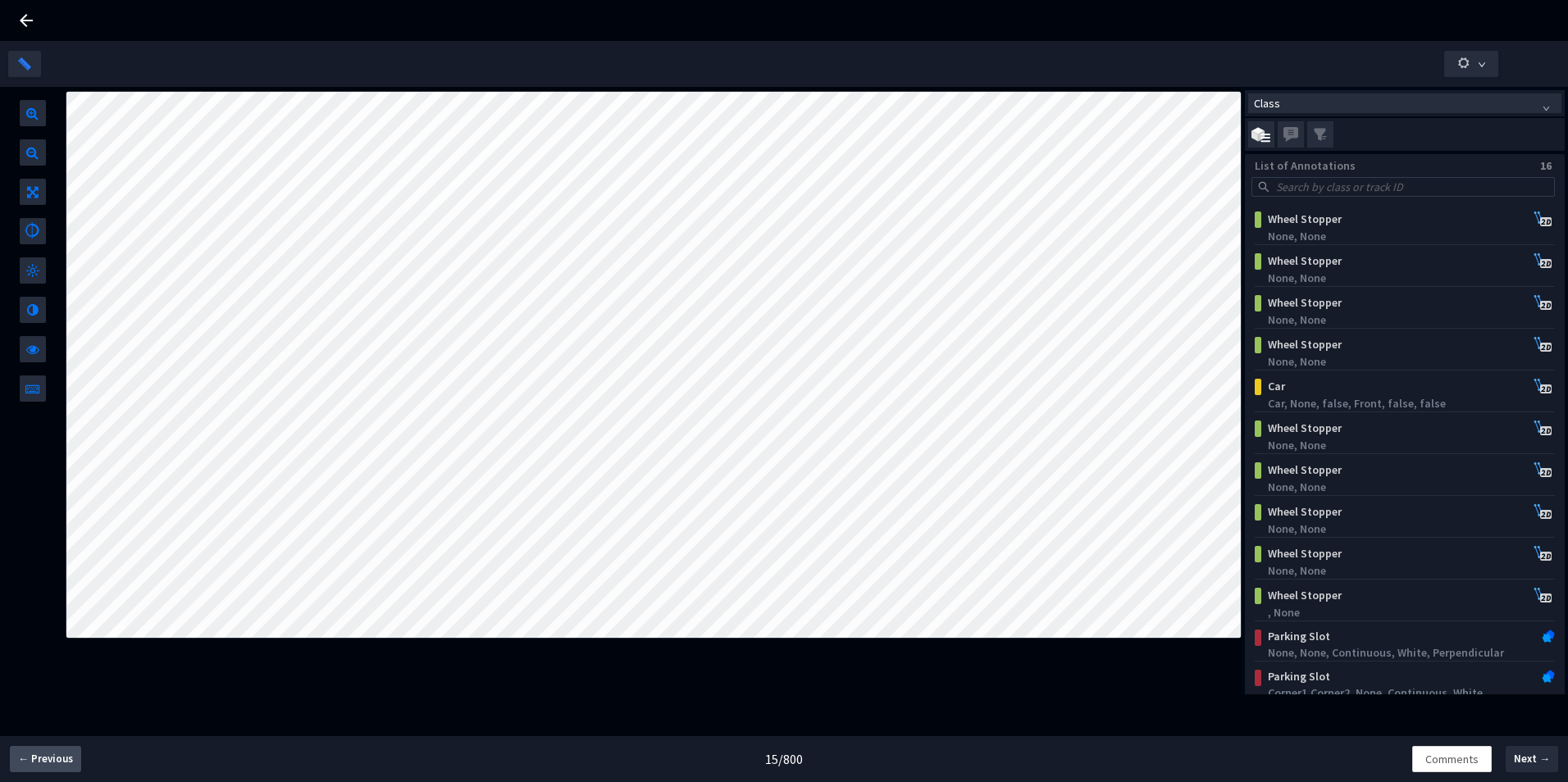 click on "← Previous" at bounding box center (45, 759) 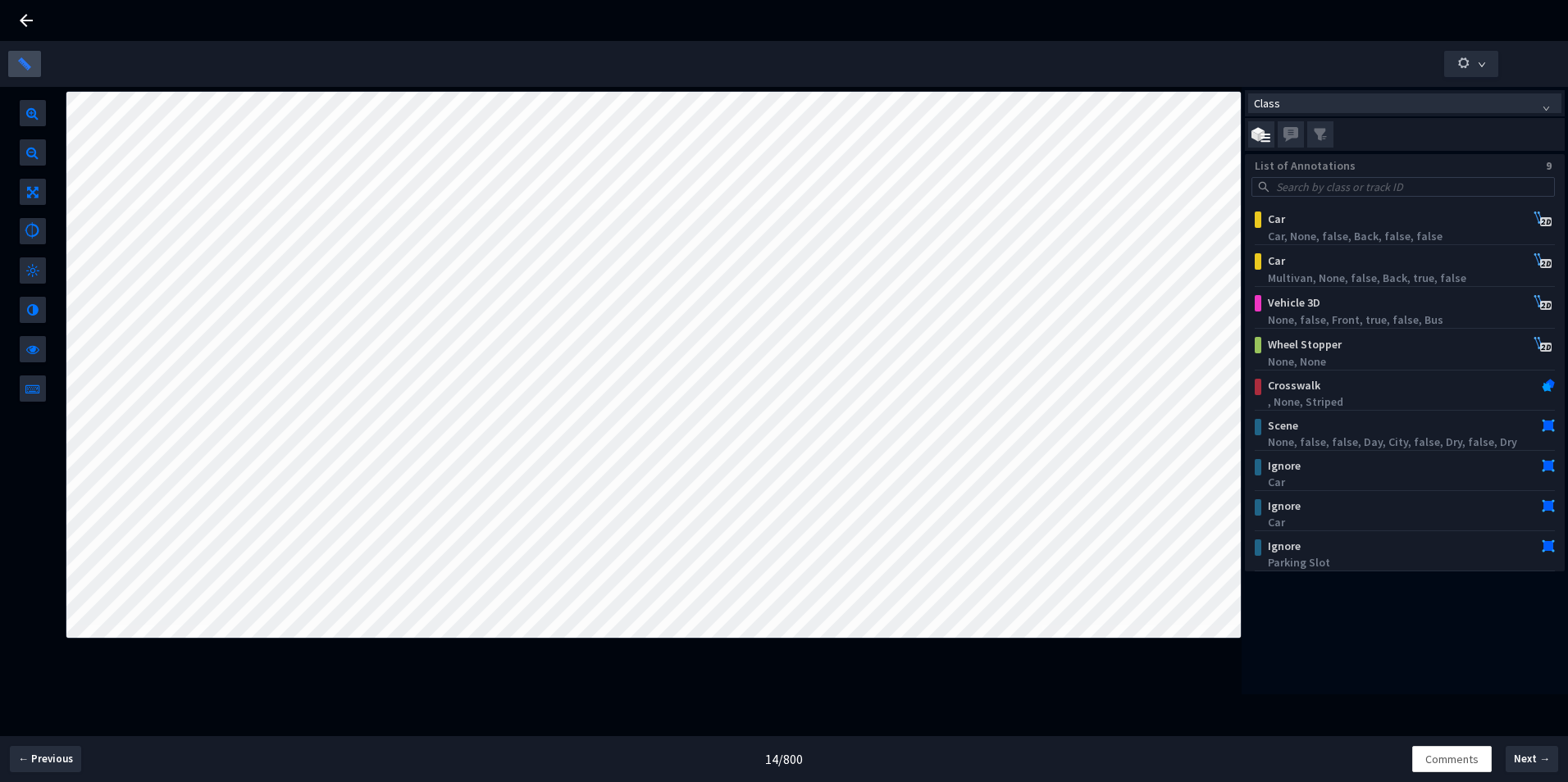 click at bounding box center (25, 63) 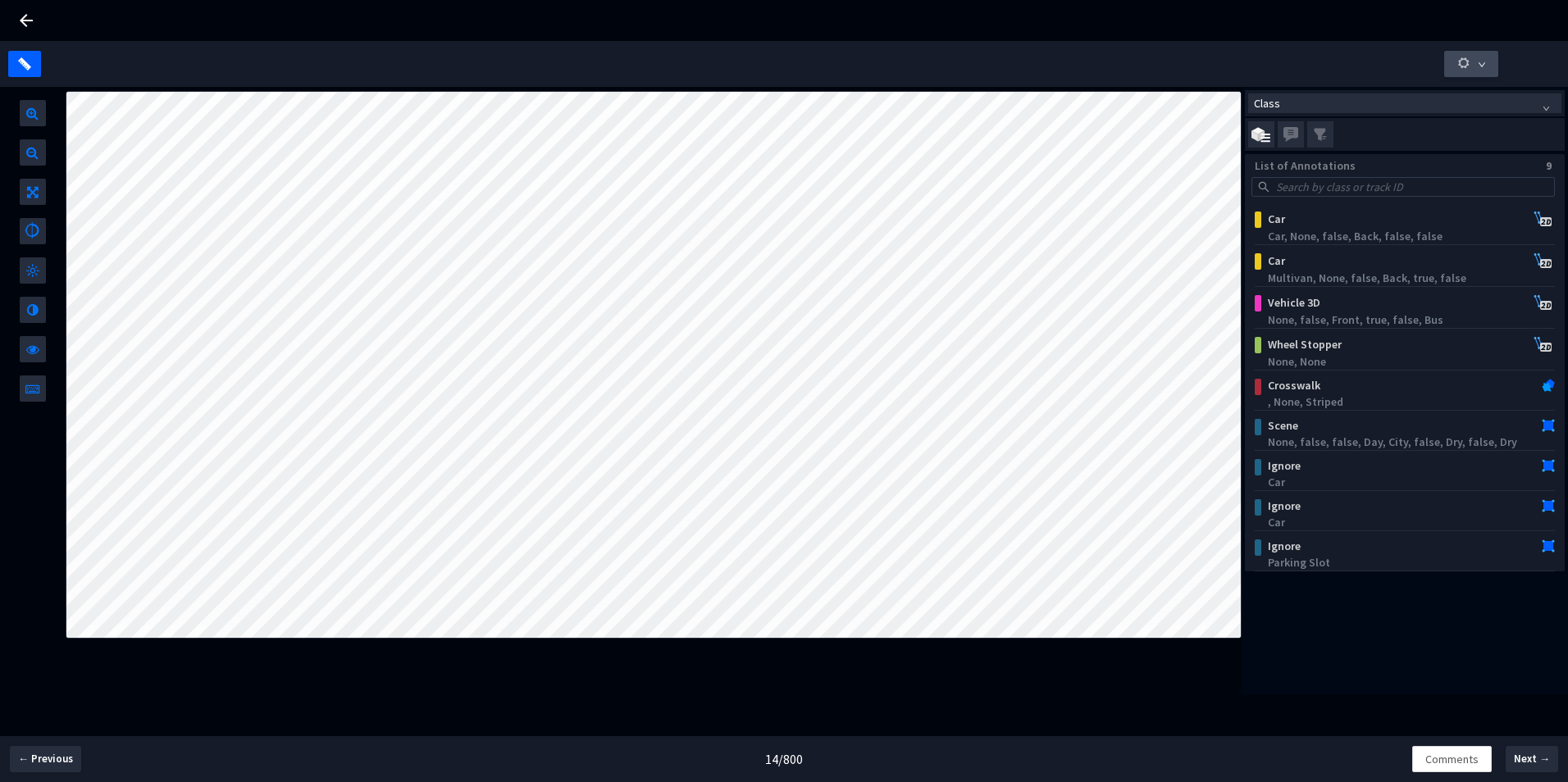 click at bounding box center [1482, 65] 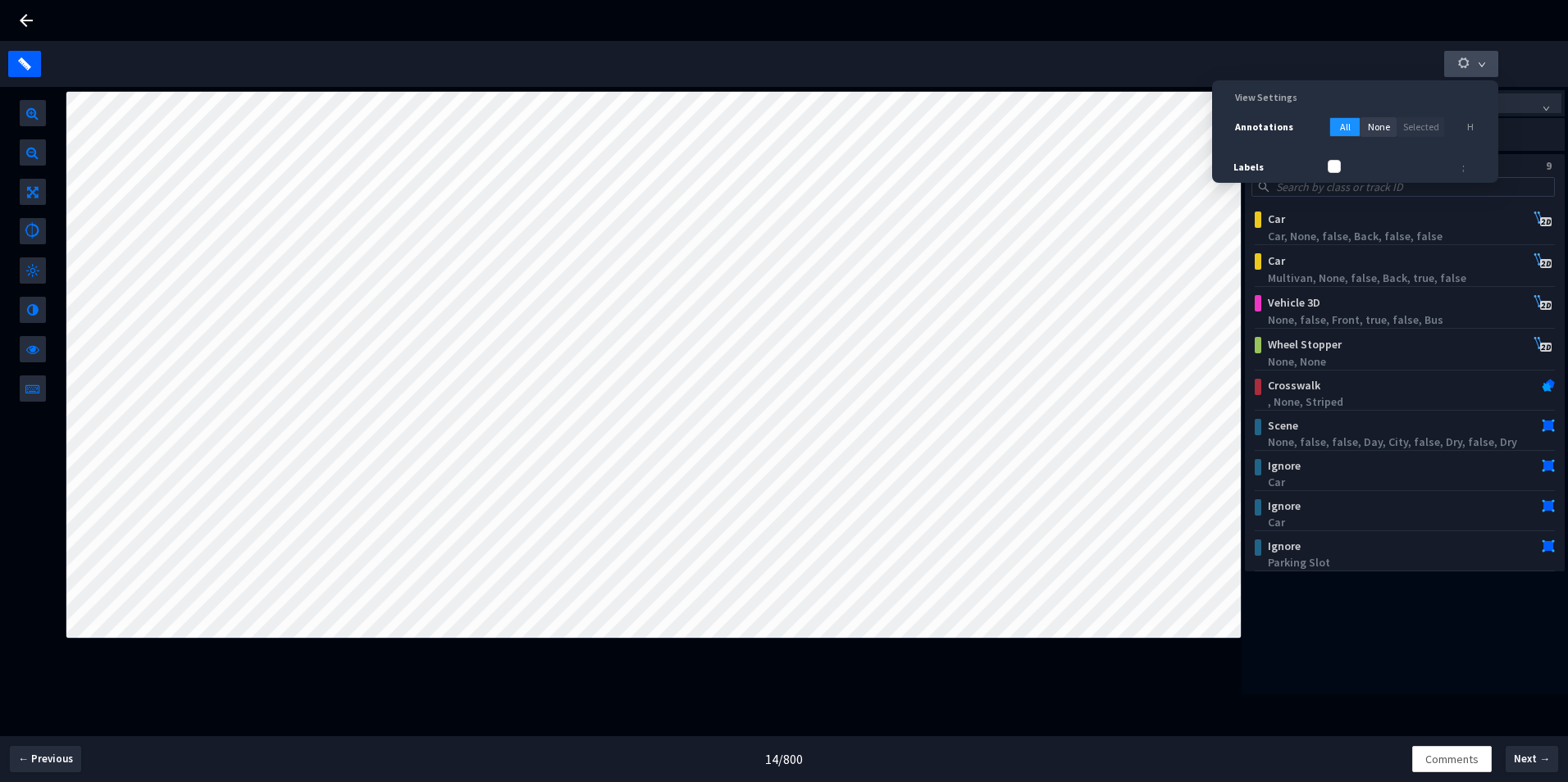 click at bounding box center [1482, 65] 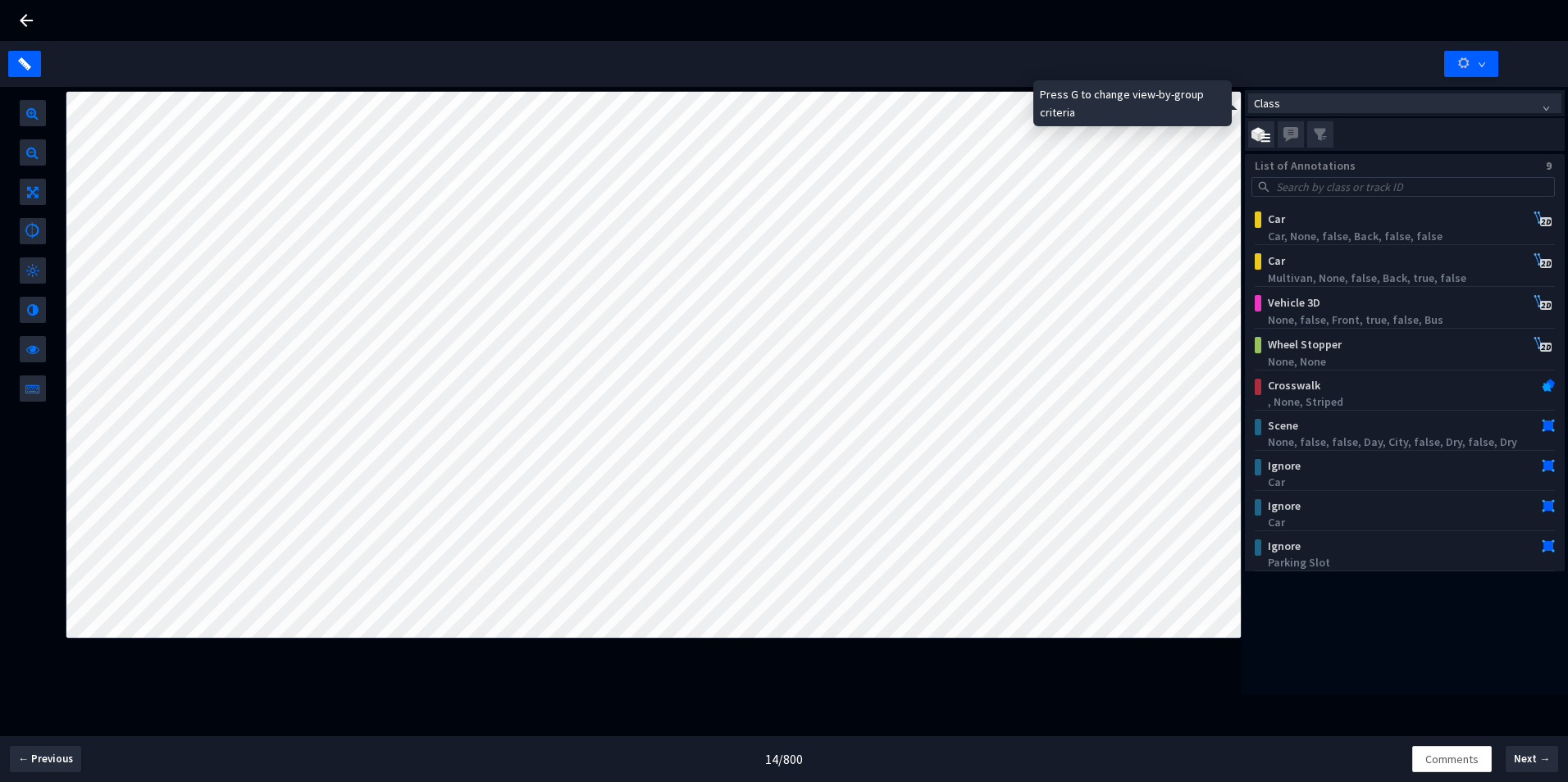 click on "Class" at bounding box center [1405, 103] 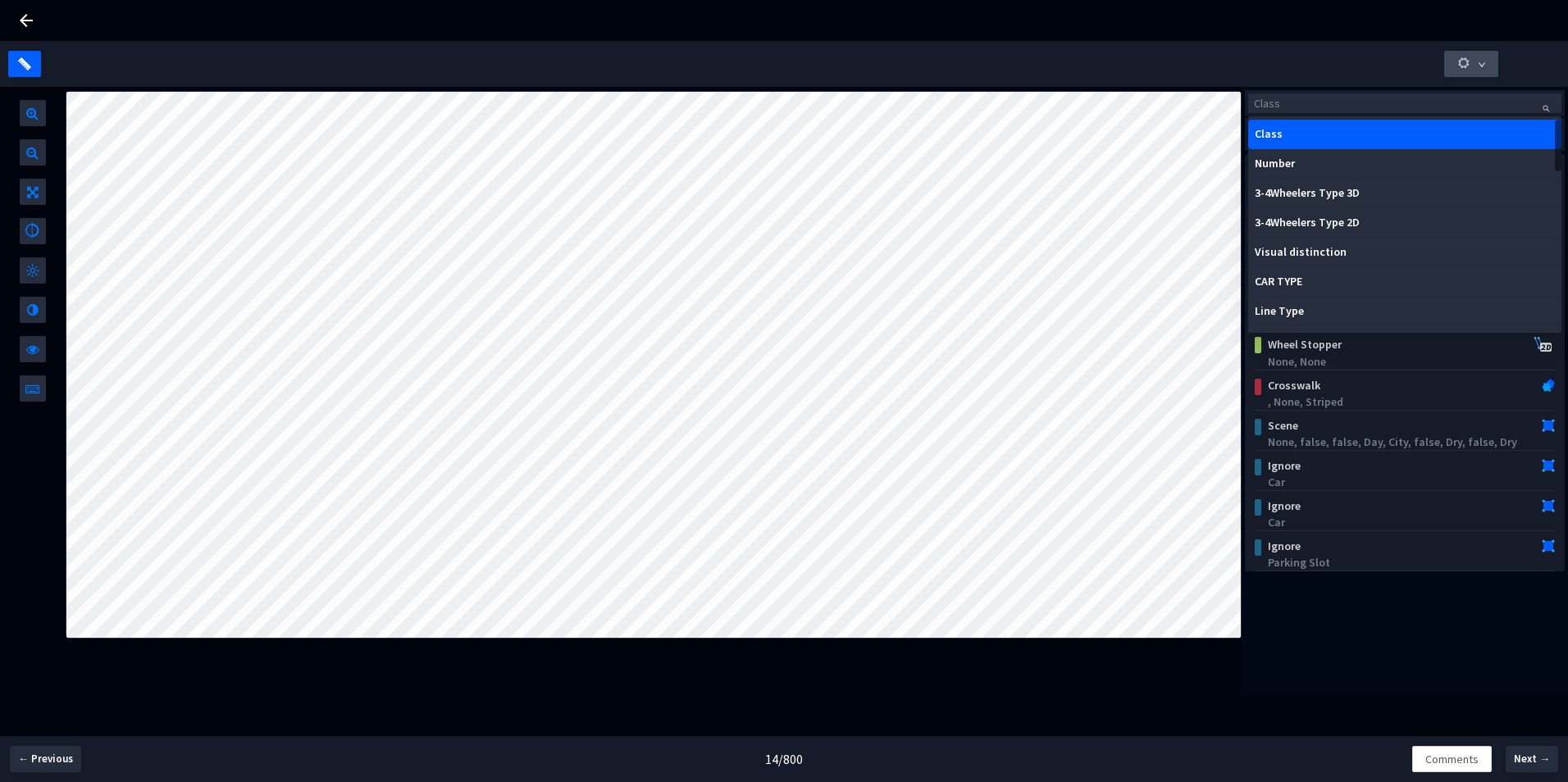 click at bounding box center [1471, 64] 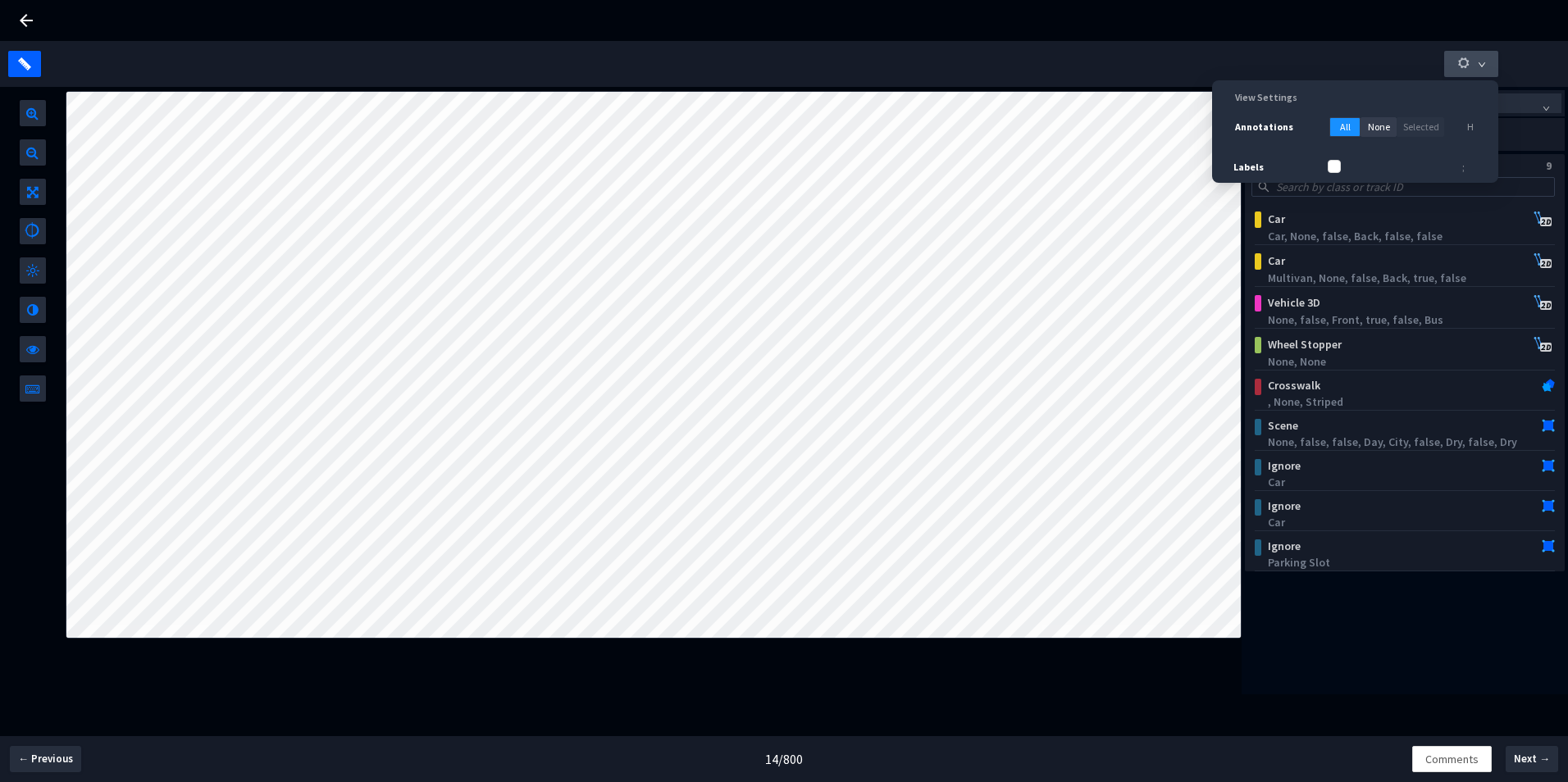 click at bounding box center (1471, 64) 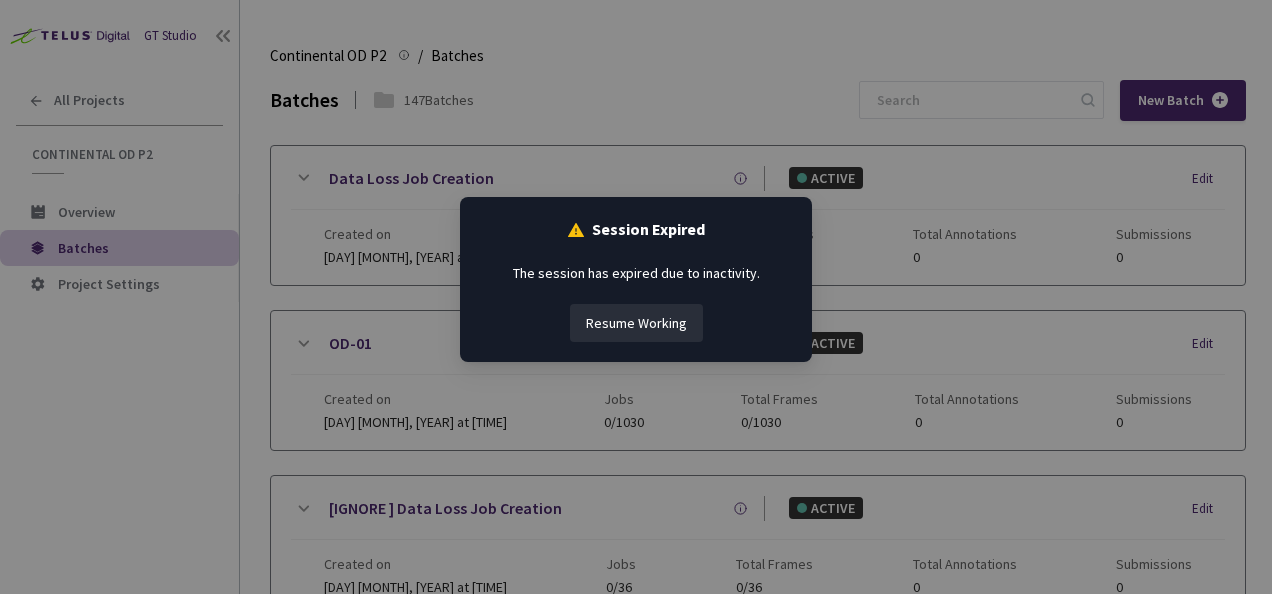scroll, scrollTop: 0, scrollLeft: 0, axis: both 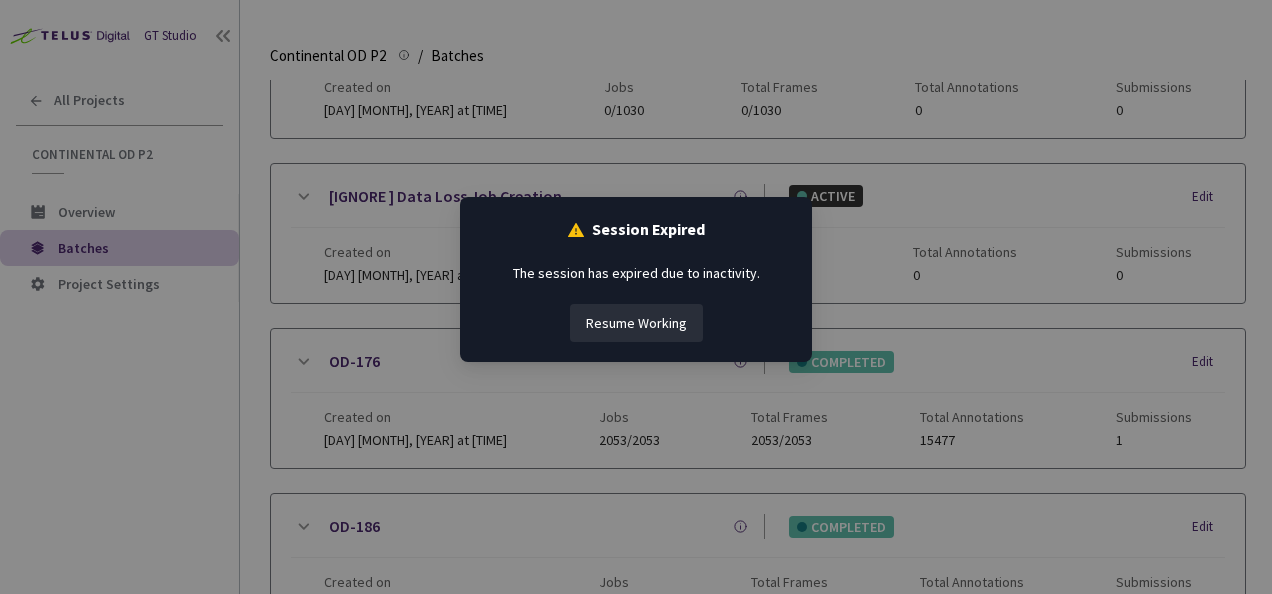 click on "Resume Working" at bounding box center (636, 323) 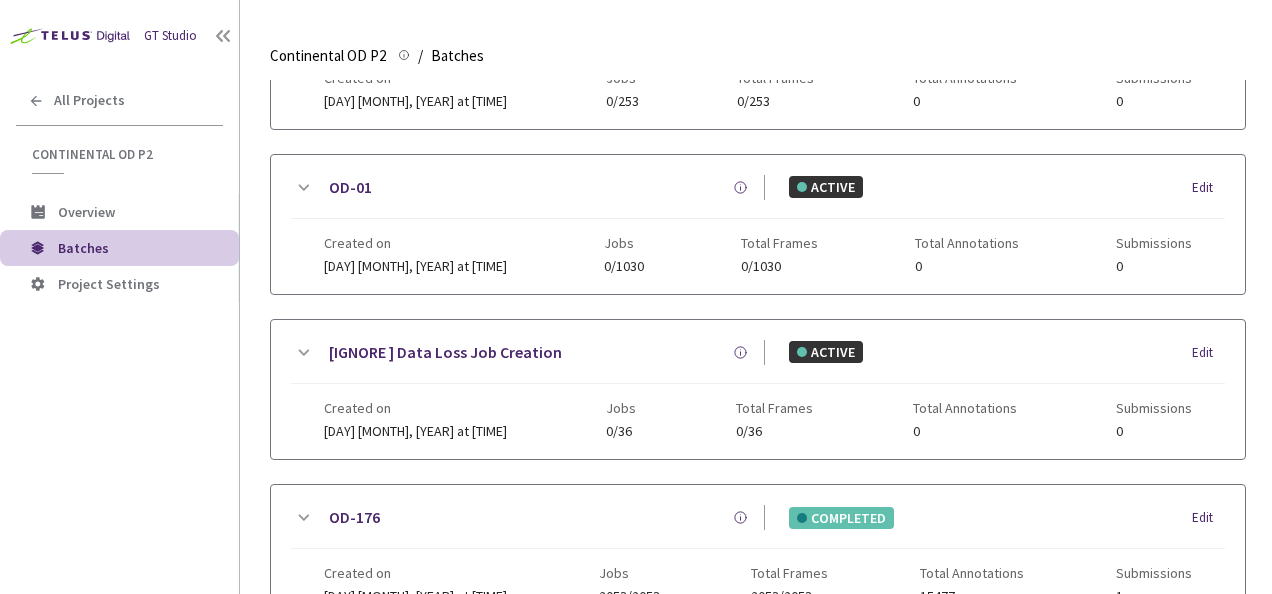 scroll, scrollTop: 0, scrollLeft: 0, axis: both 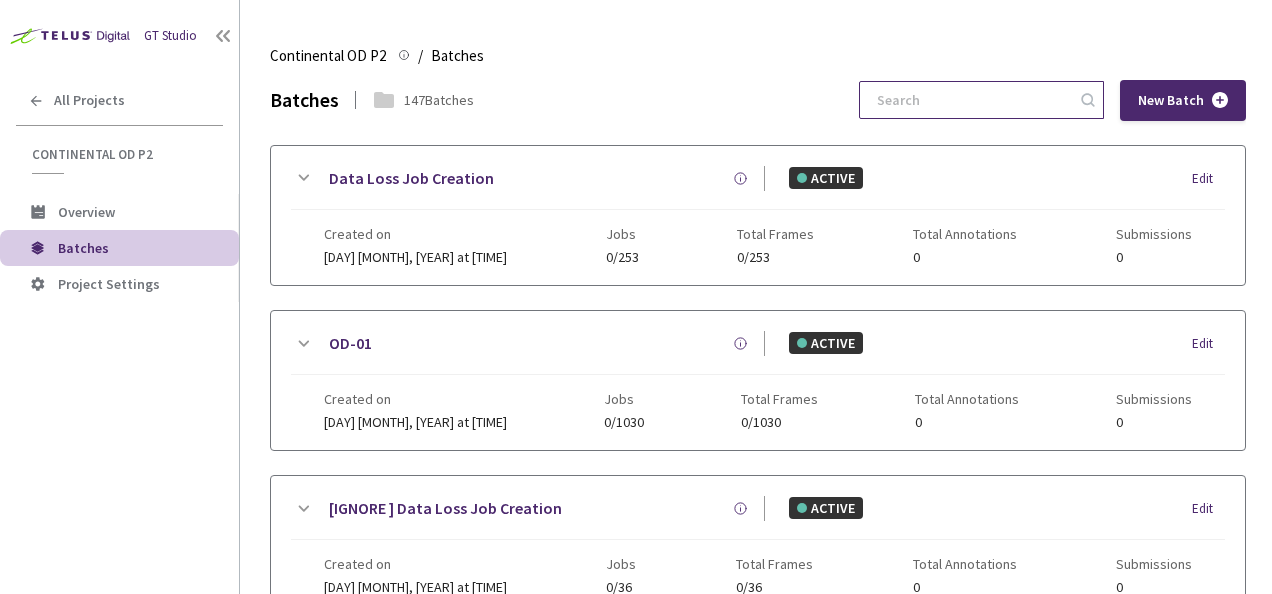 click at bounding box center [971, 100] 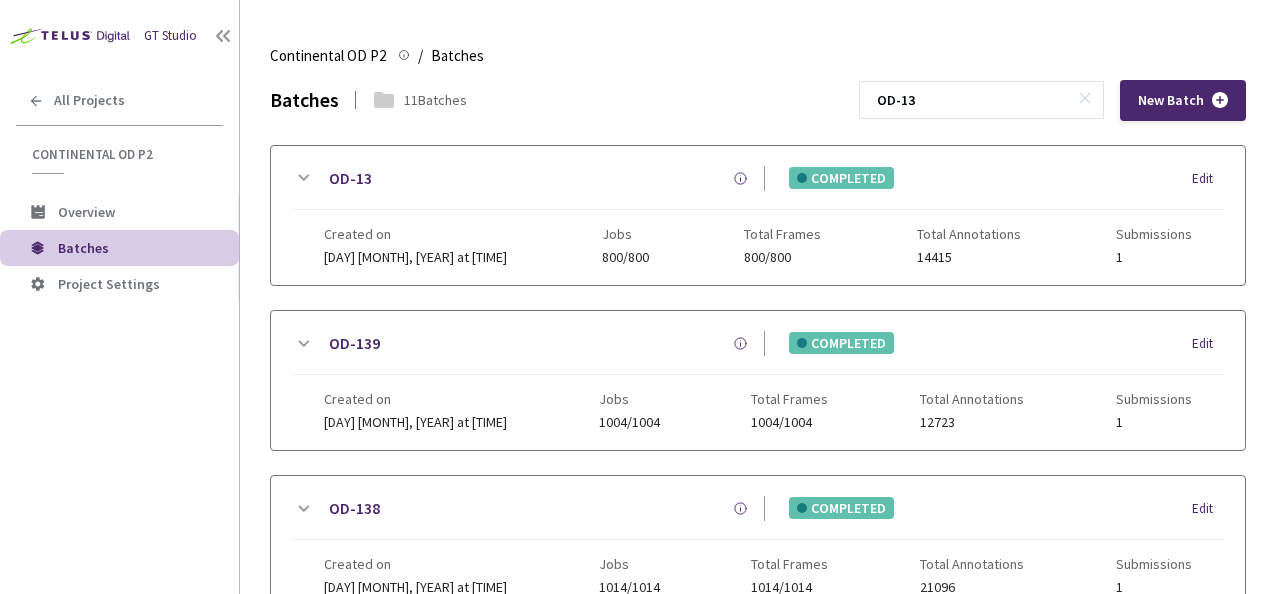 type on "OD-13" 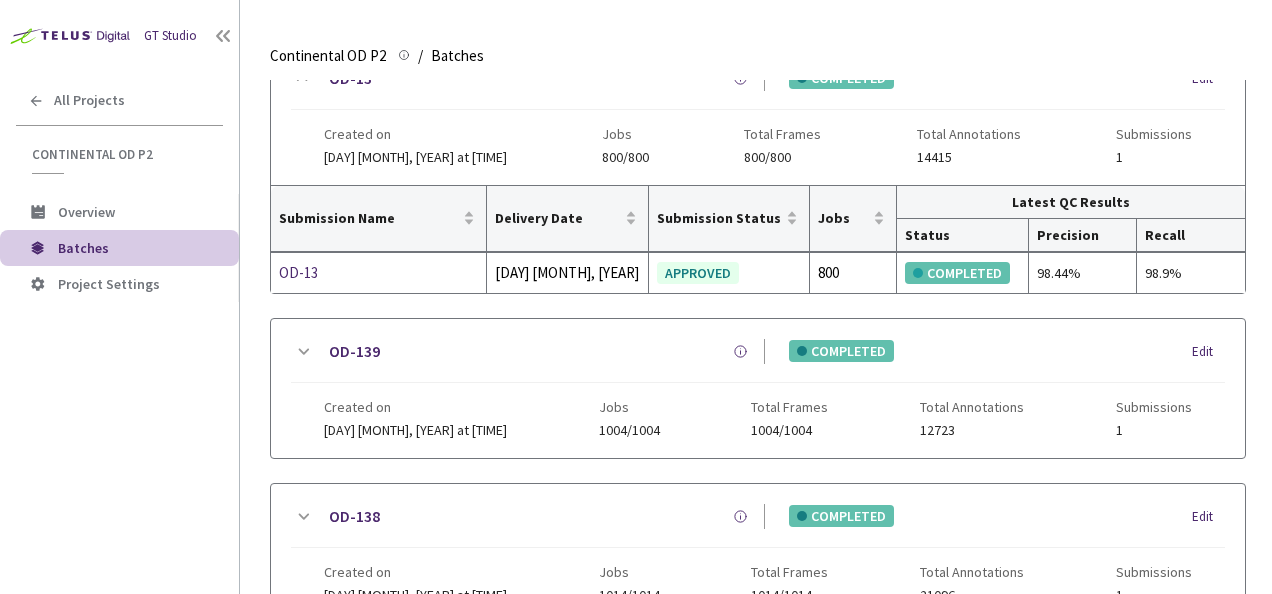 scroll, scrollTop: 0, scrollLeft: 0, axis: both 